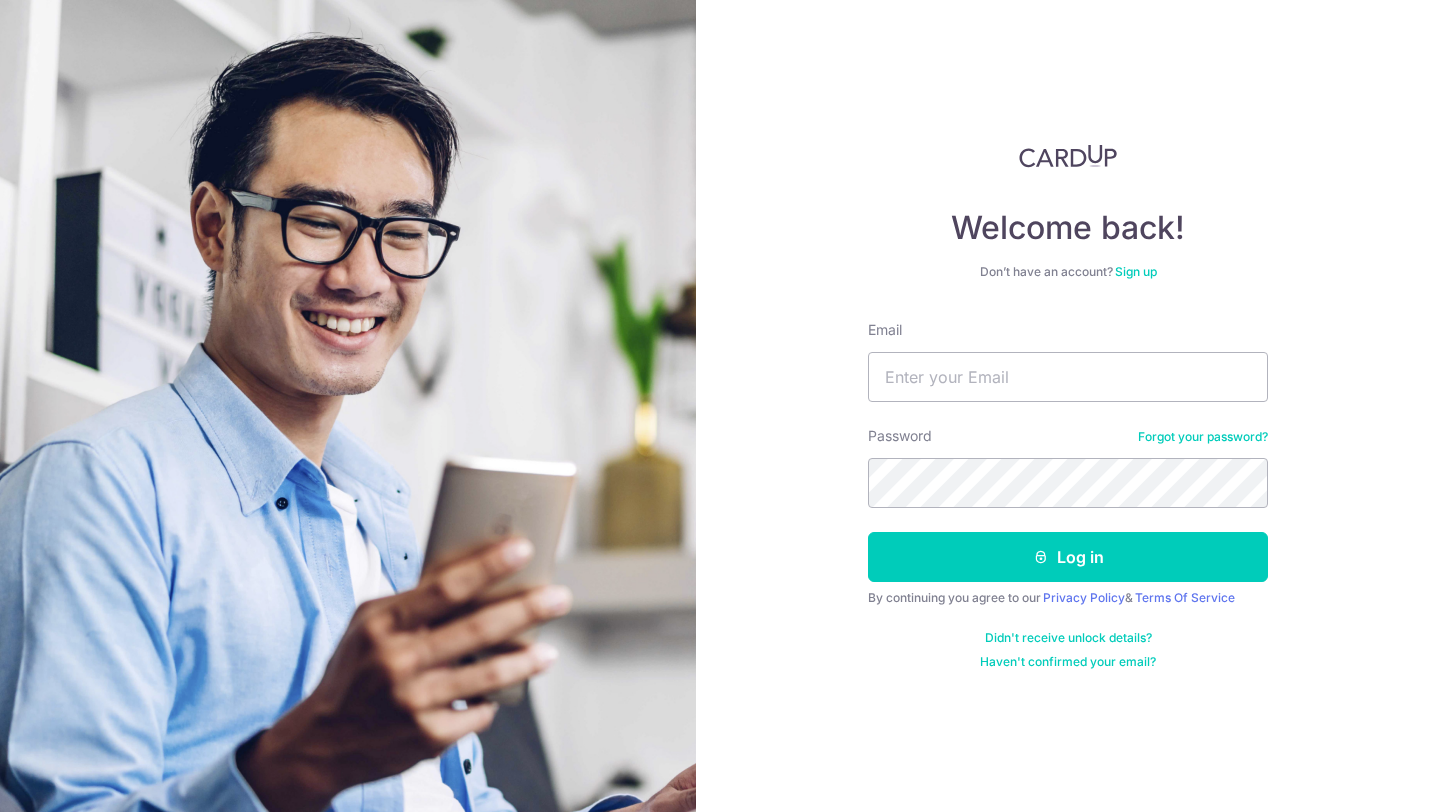 scroll, scrollTop: 0, scrollLeft: 0, axis: both 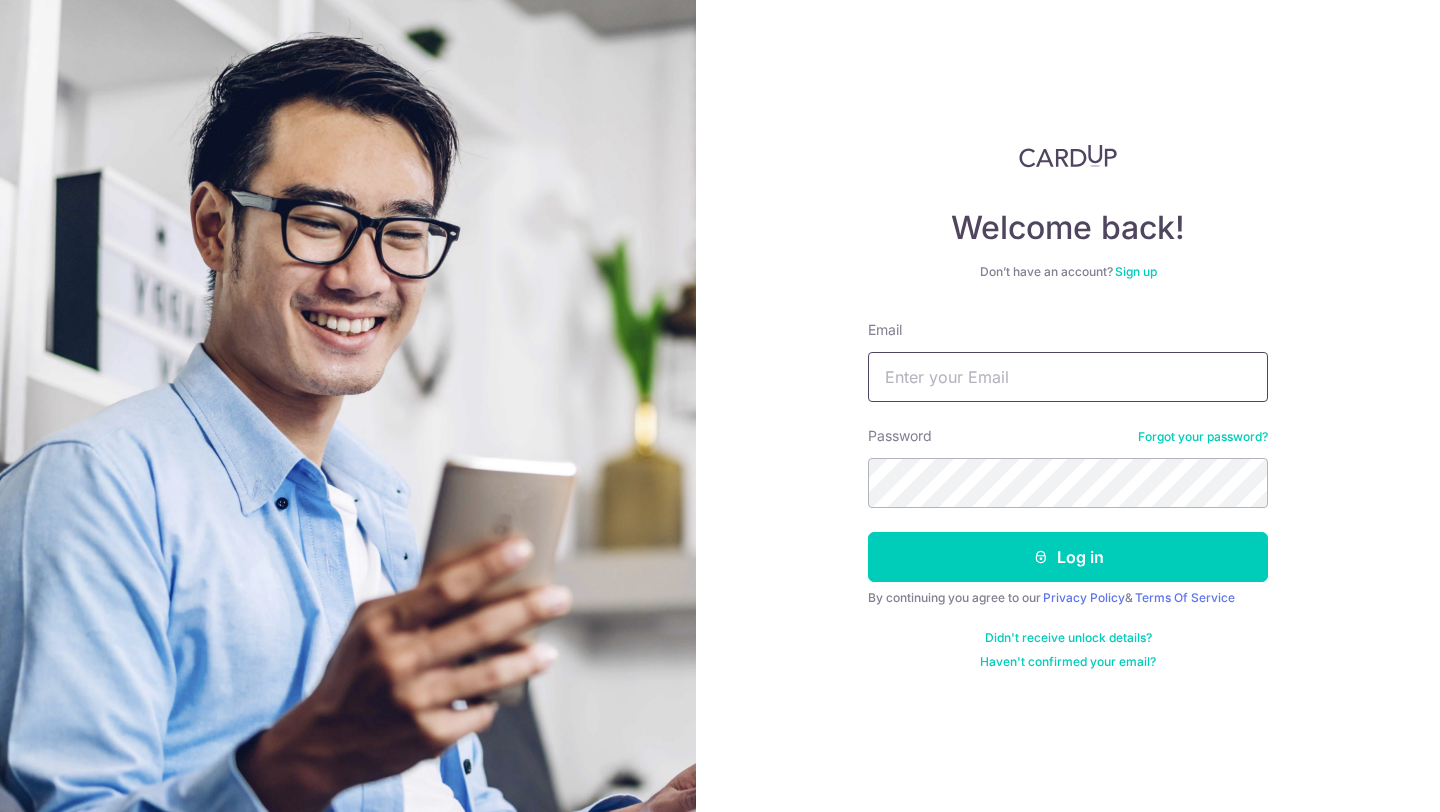 click on "Email" at bounding box center [1068, 377] 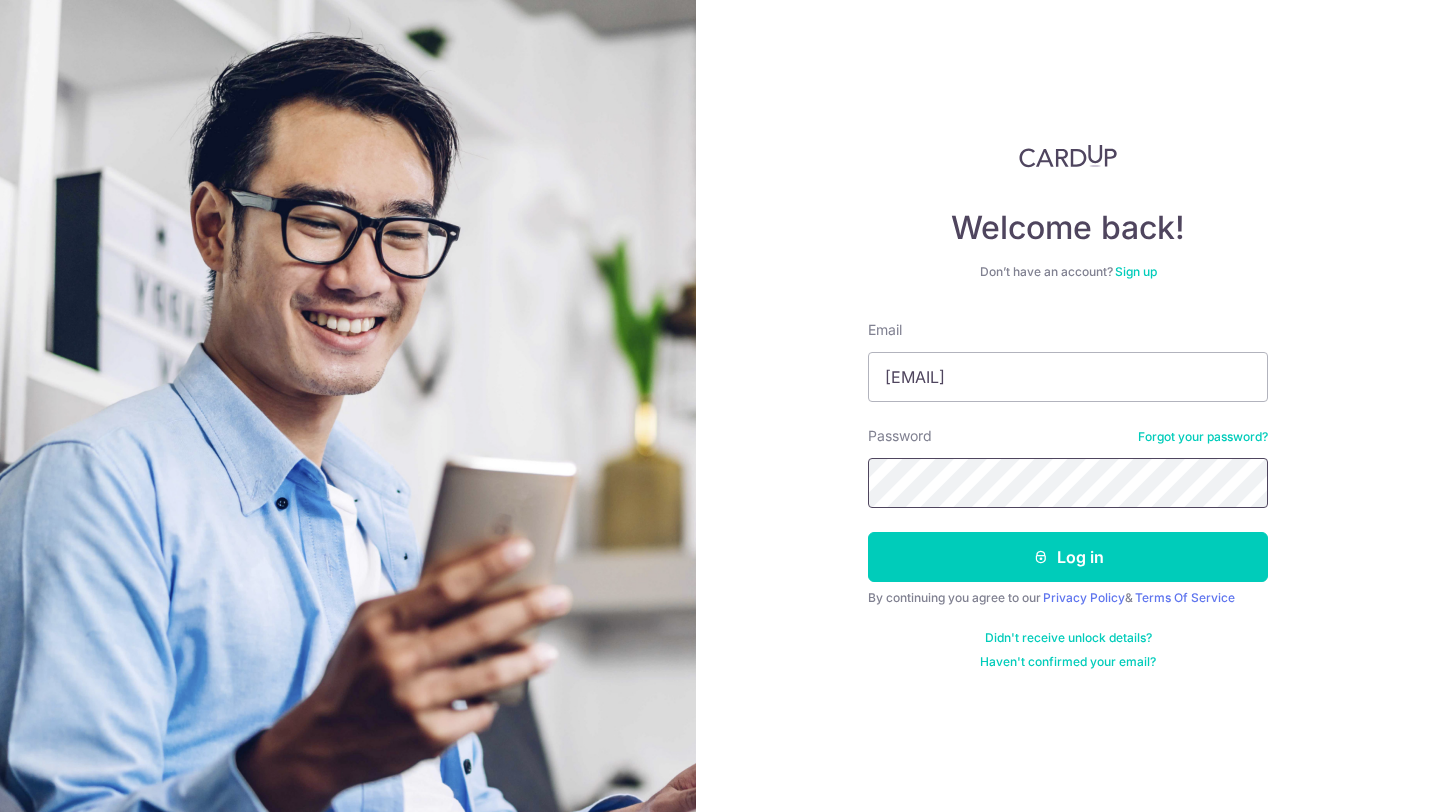 click on "Log in" at bounding box center [1068, 557] 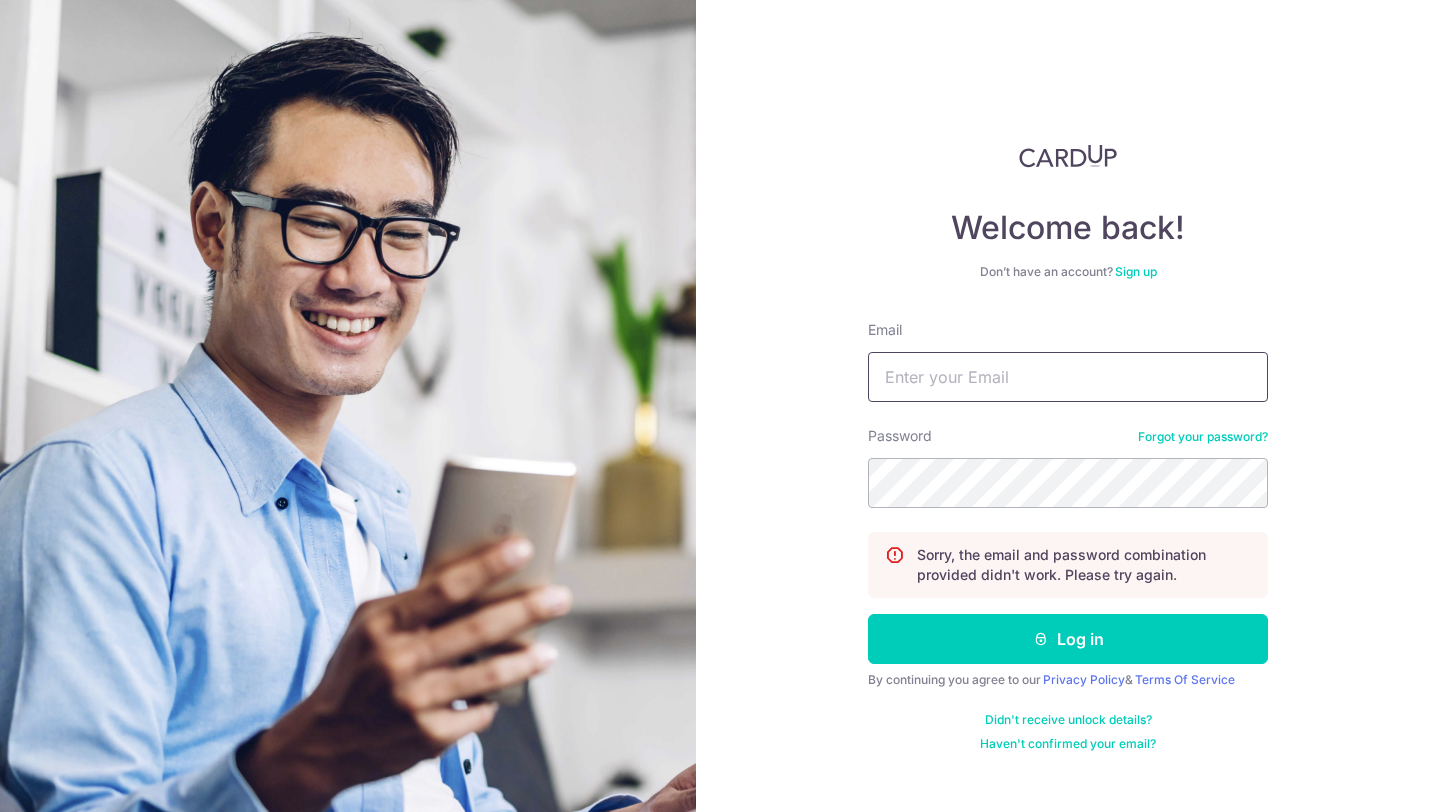 scroll, scrollTop: 0, scrollLeft: 0, axis: both 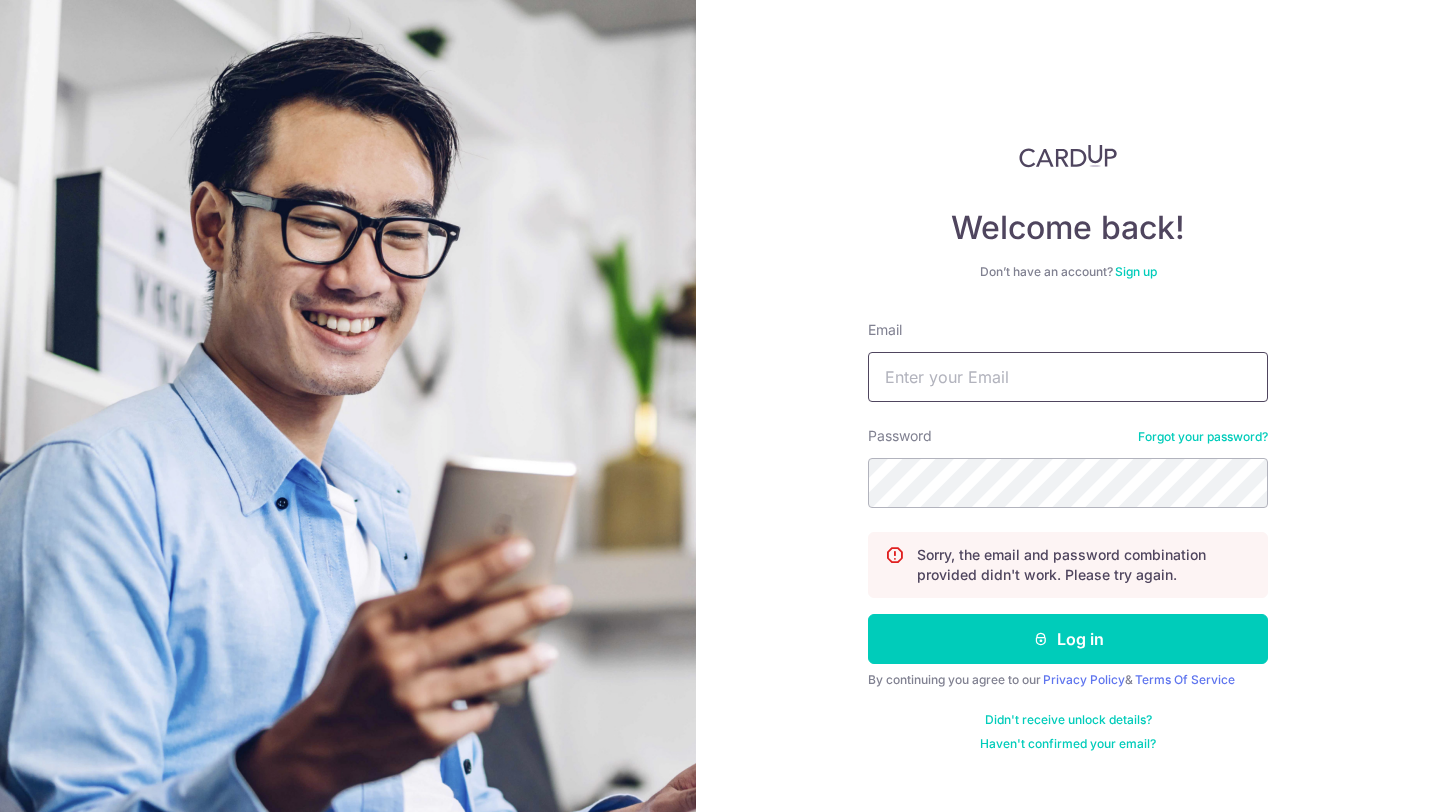 type on "[EMAIL]" 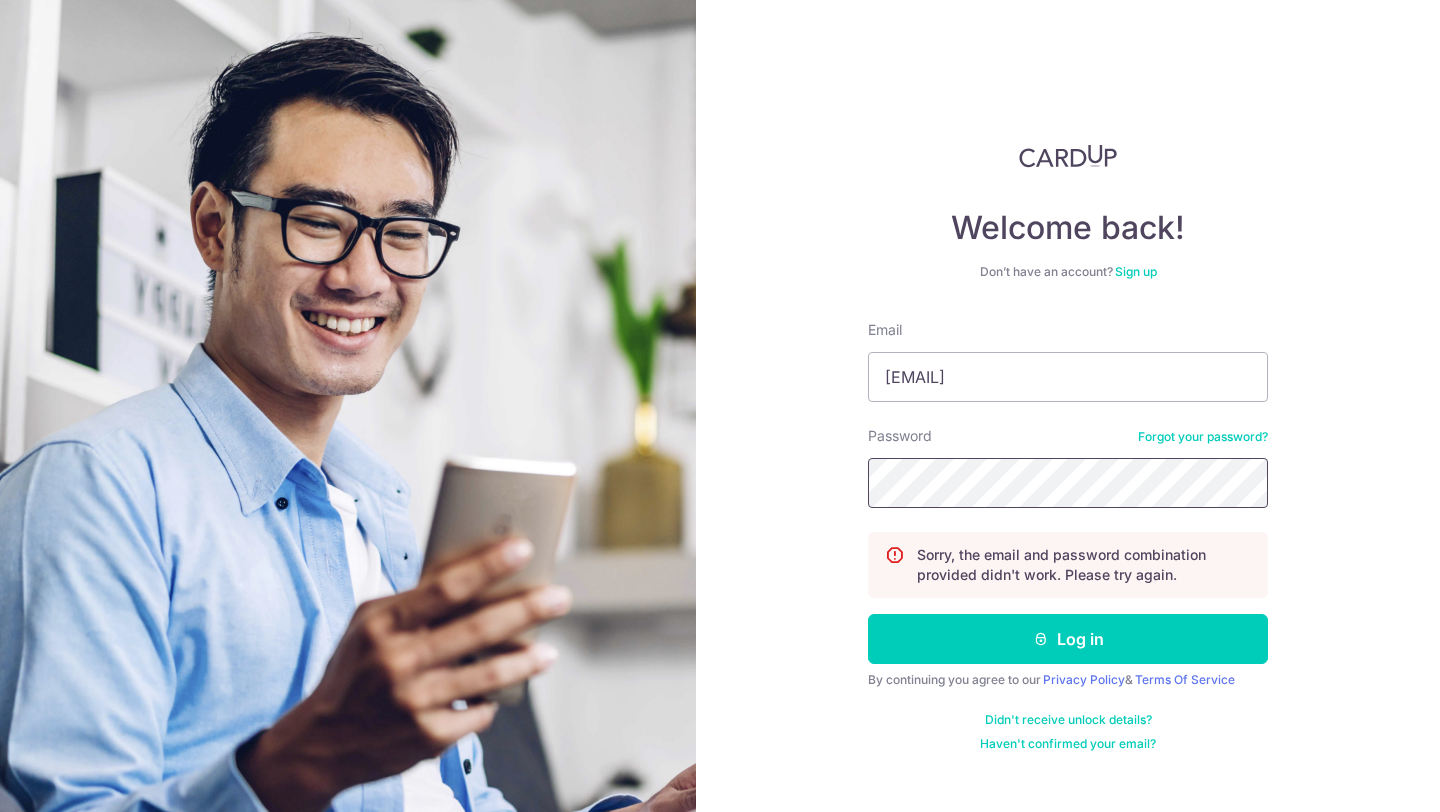 click on "Log in" at bounding box center [1068, 639] 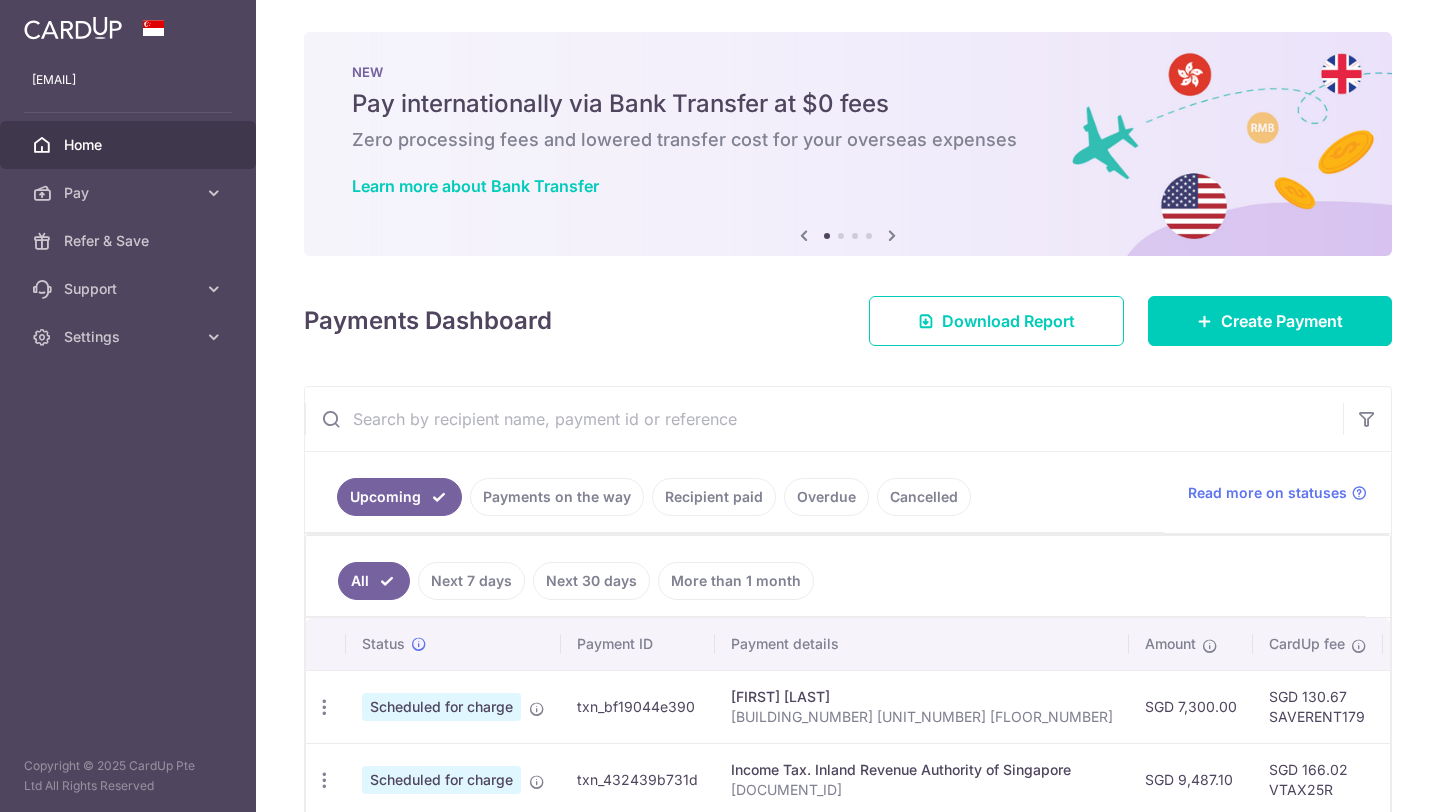 scroll, scrollTop: 0, scrollLeft: 0, axis: both 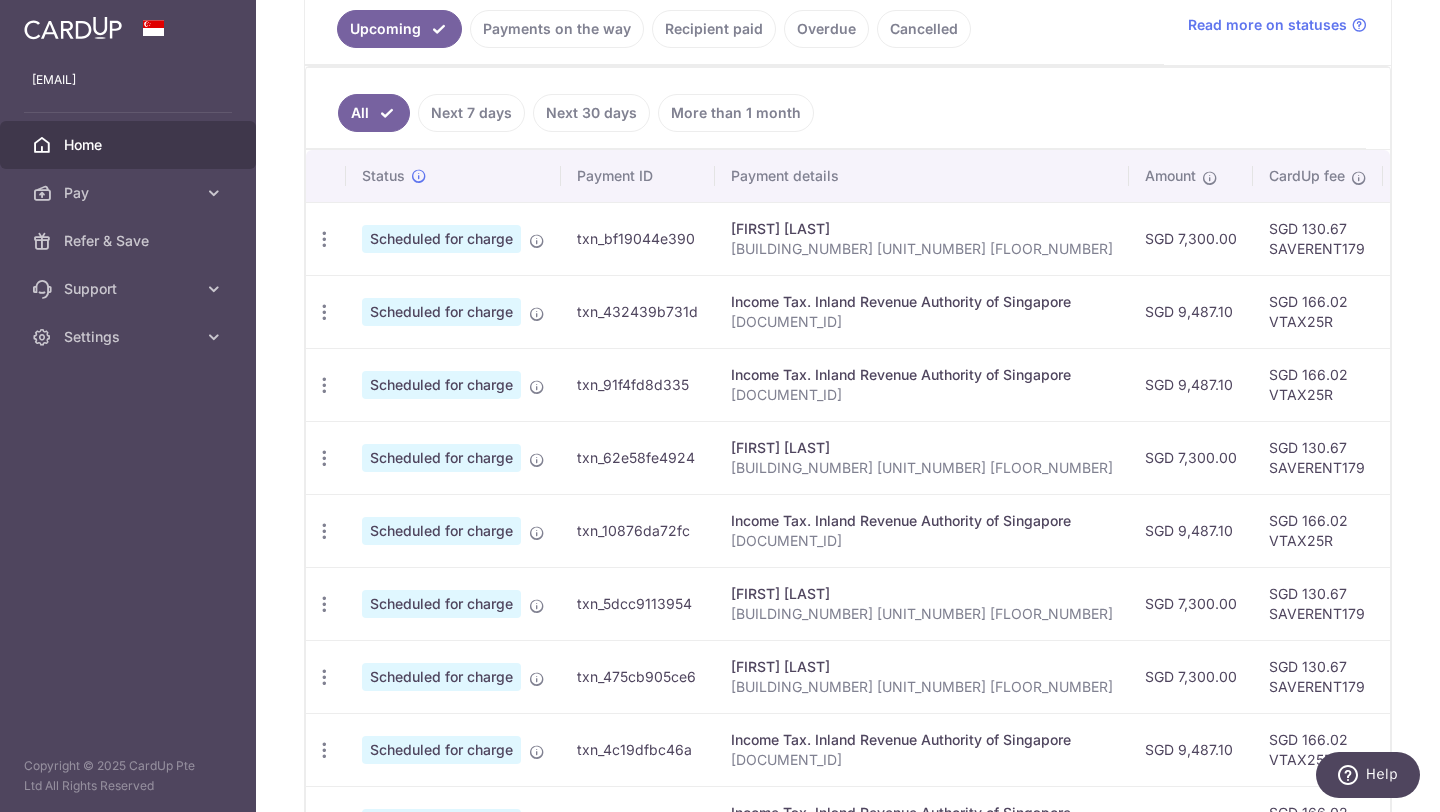 click on "Home" at bounding box center (130, 145) 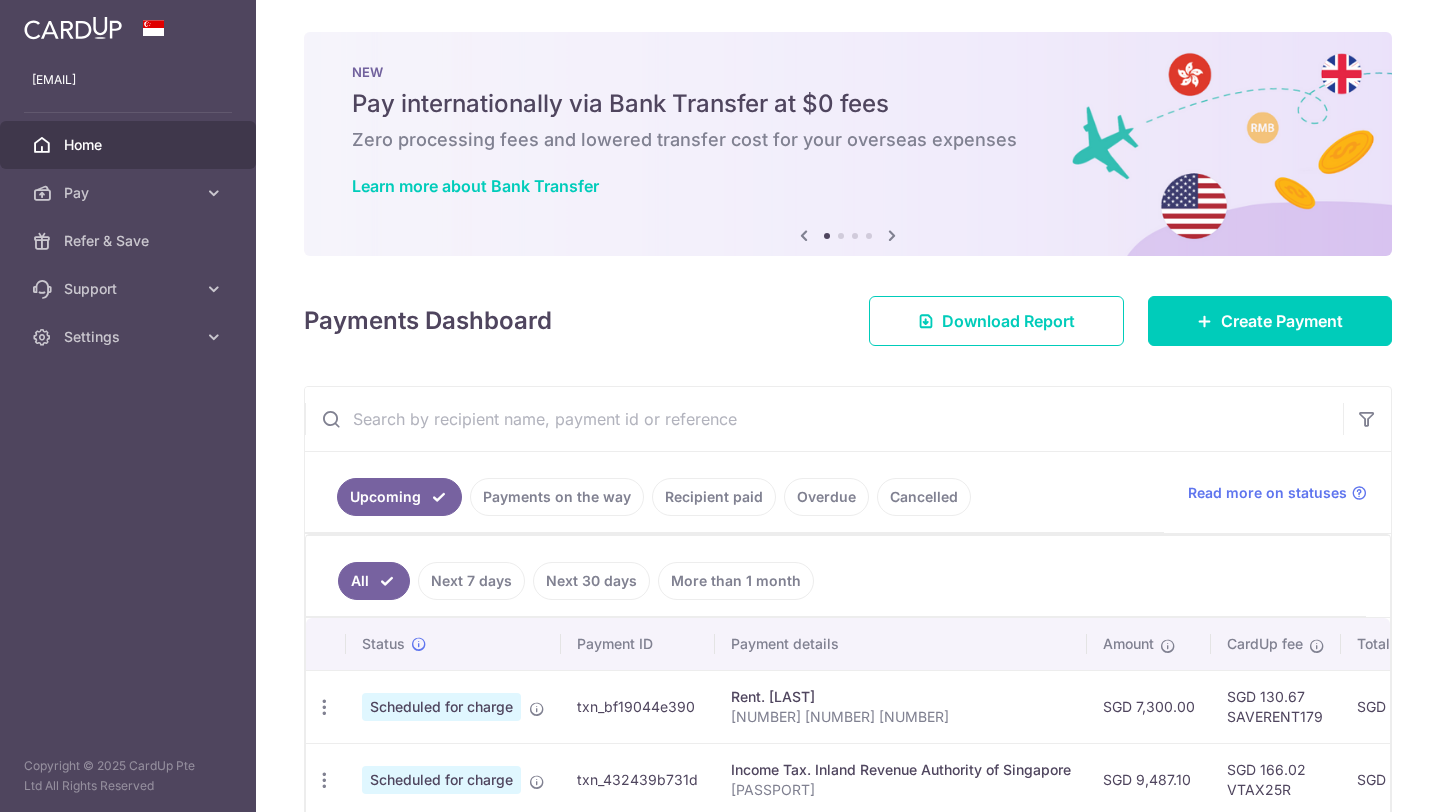 scroll, scrollTop: 0, scrollLeft: 0, axis: both 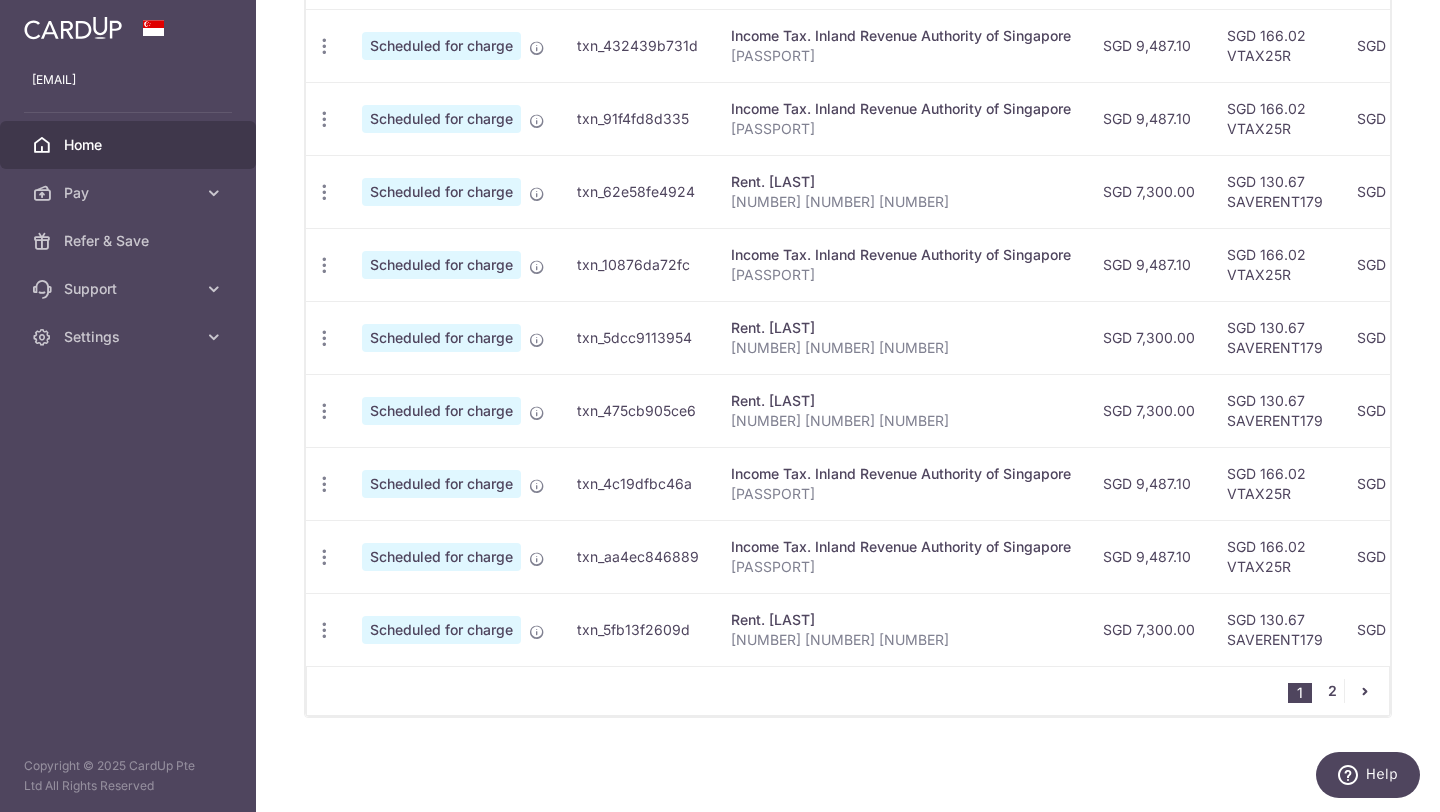 click on "2" at bounding box center (1332, 691) 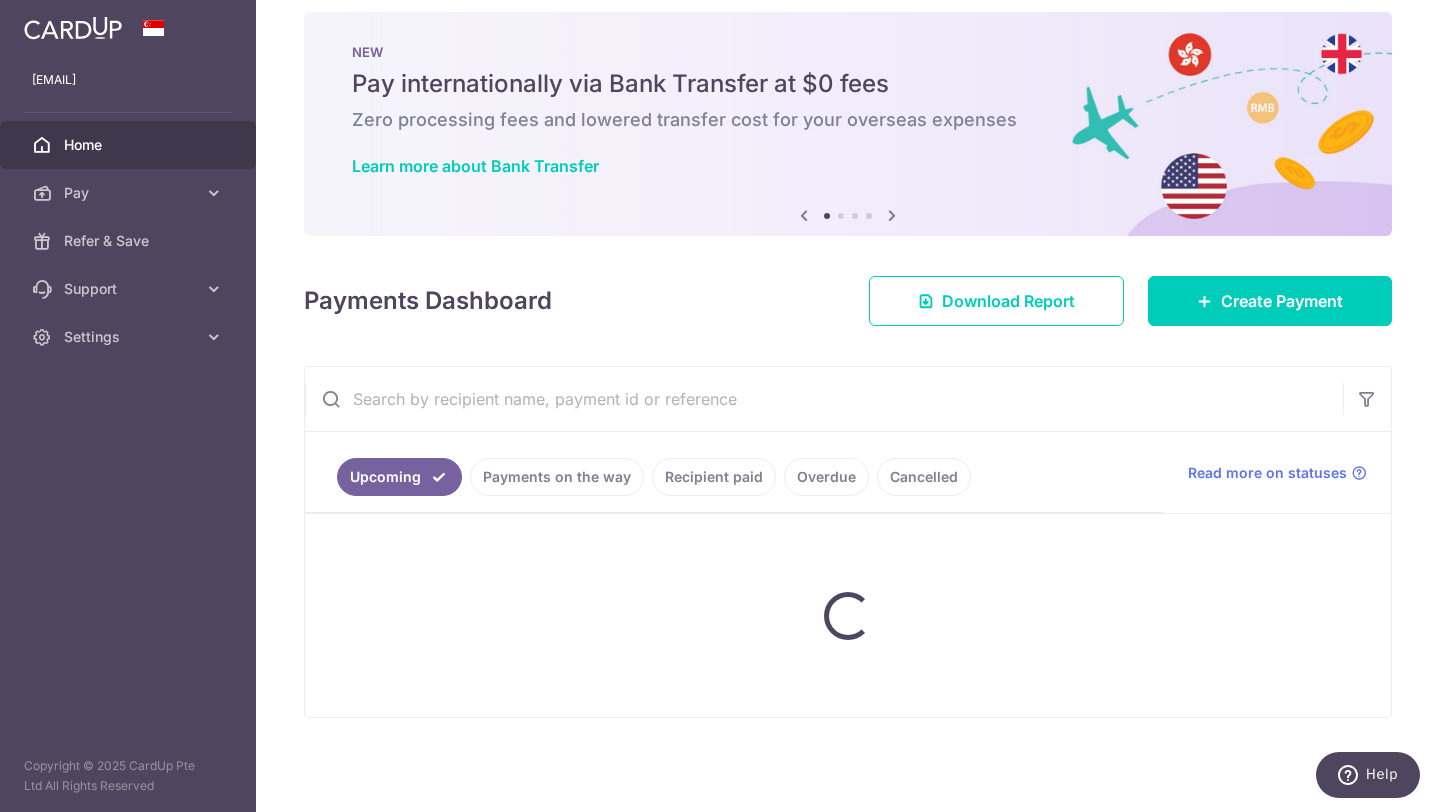 scroll, scrollTop: 20, scrollLeft: 0, axis: vertical 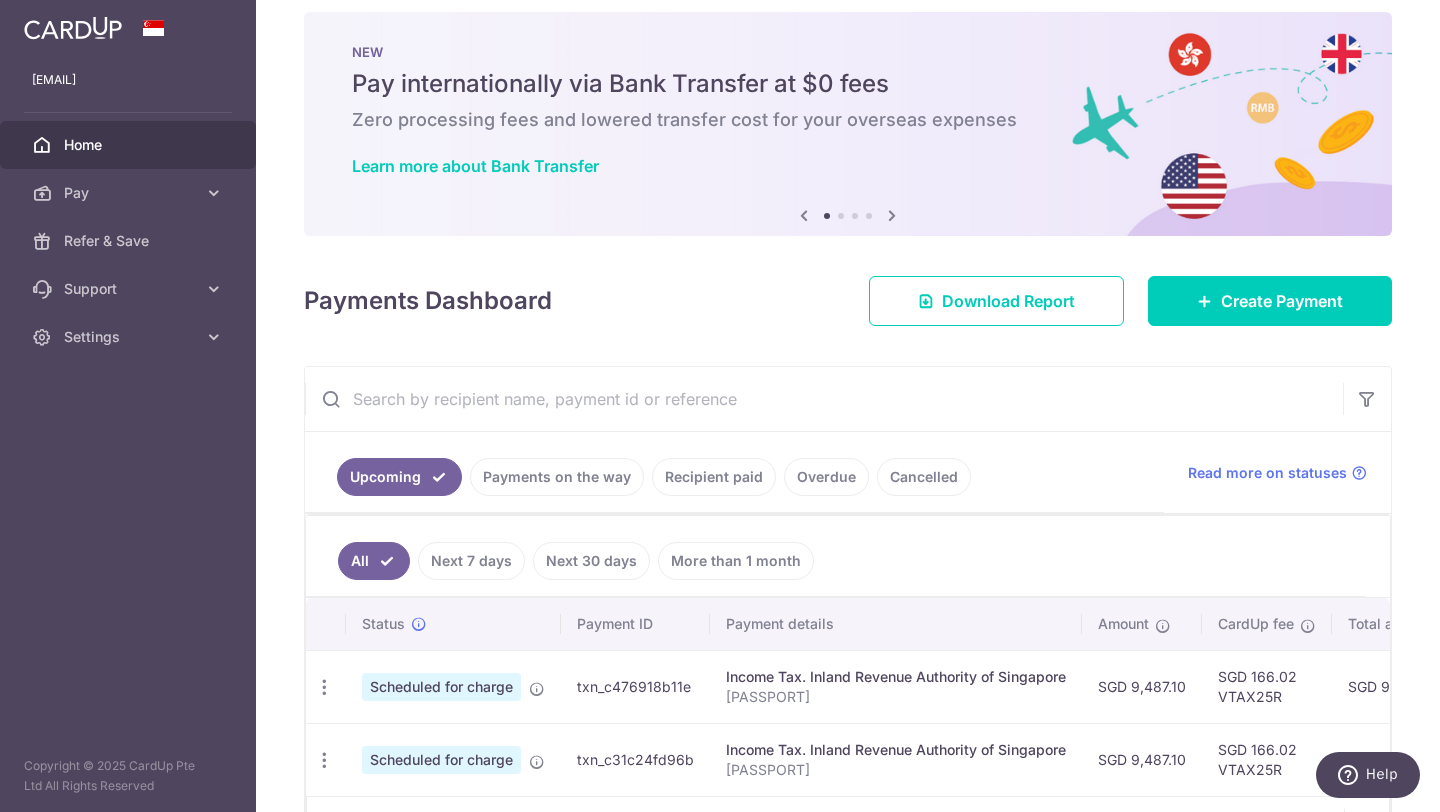 click on "Recipient paid" at bounding box center [714, 477] 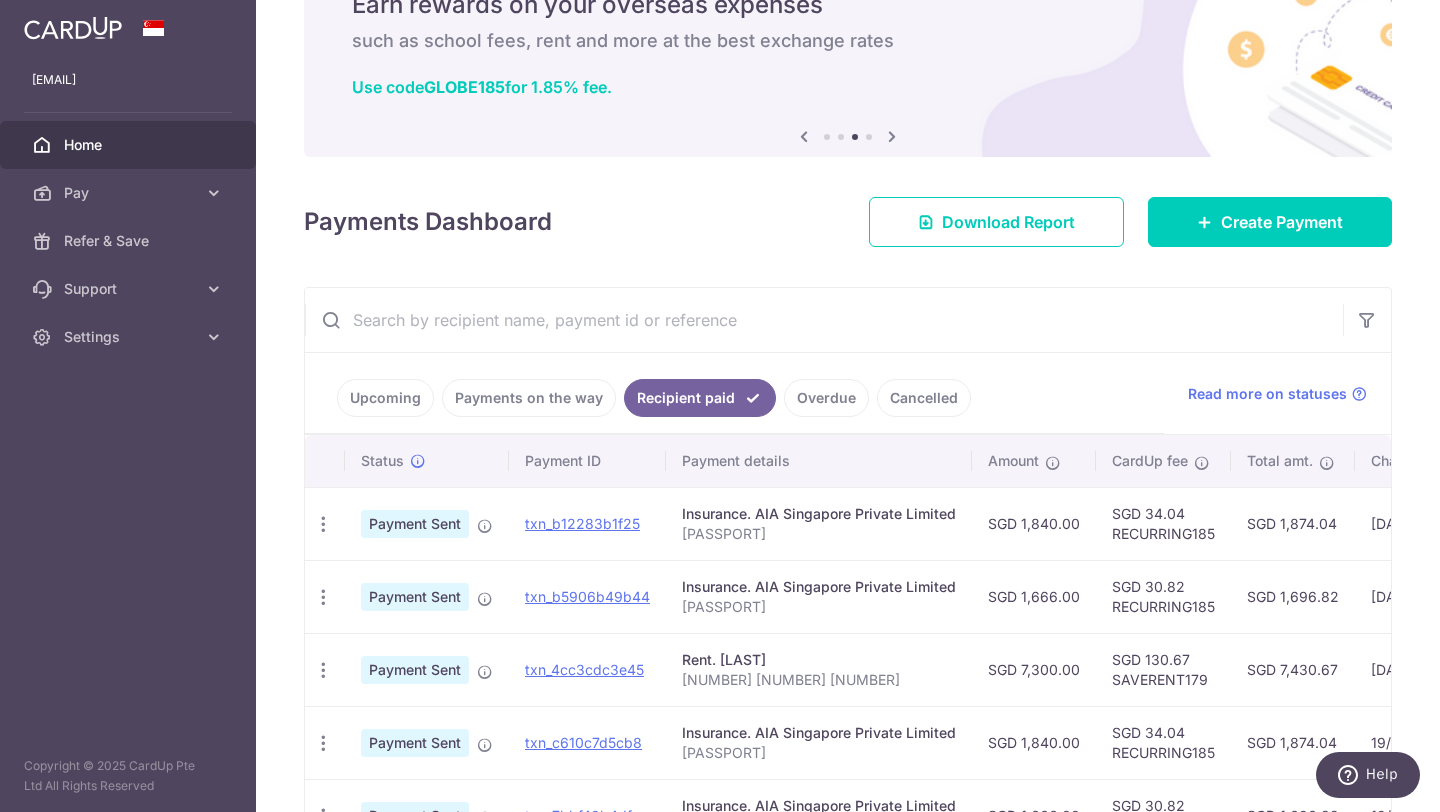 scroll, scrollTop: 0, scrollLeft: 0, axis: both 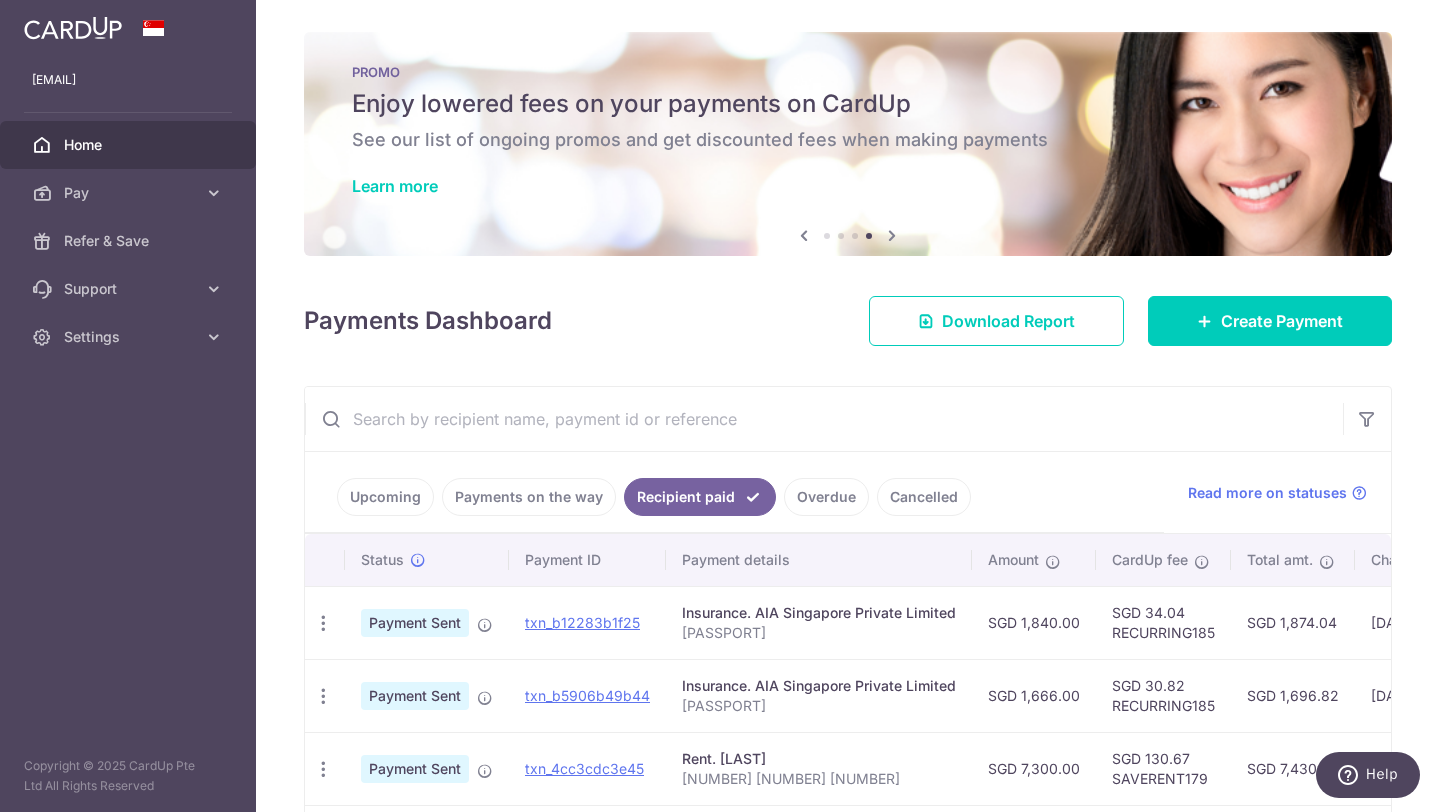 click at bounding box center [154, 28] 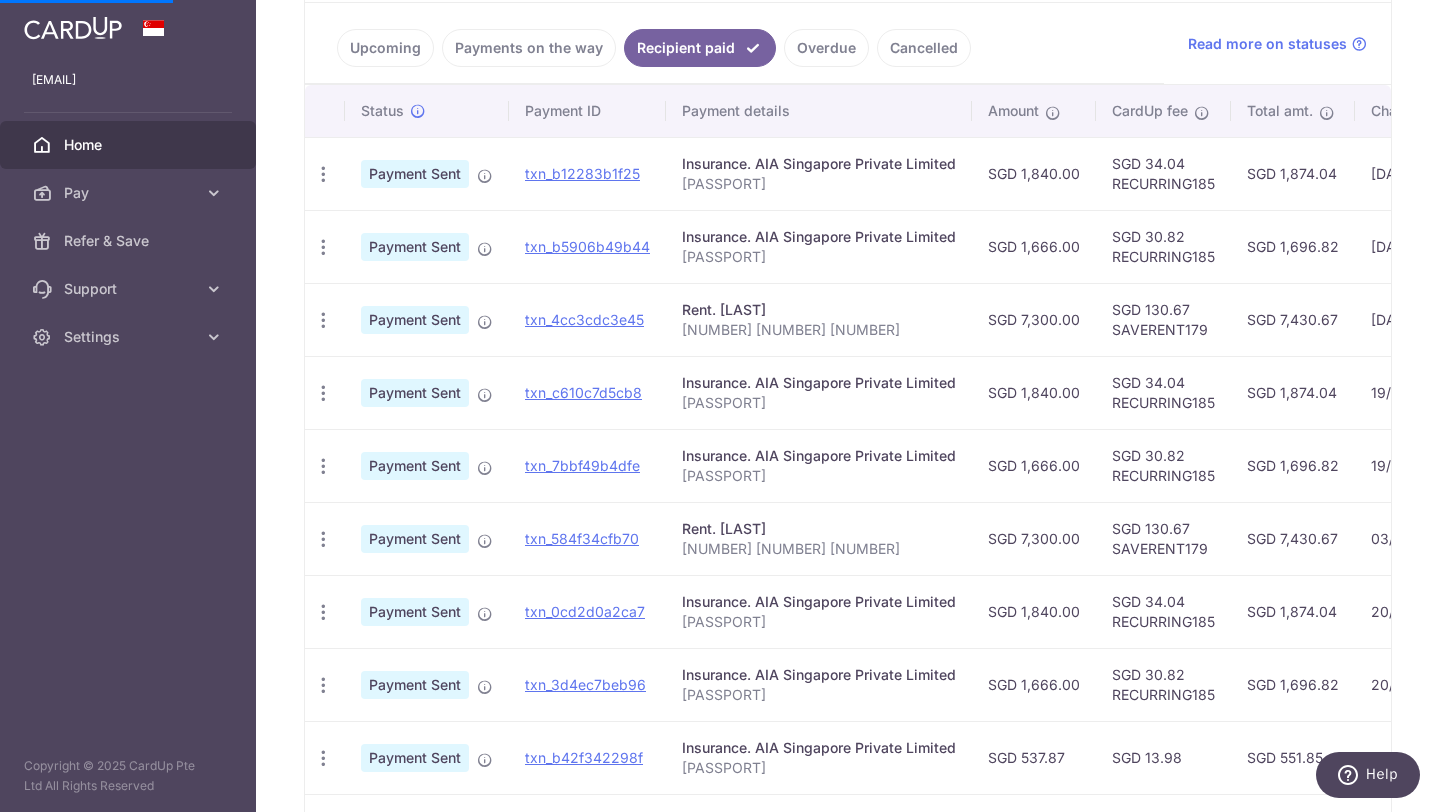 scroll, scrollTop: 593, scrollLeft: 0, axis: vertical 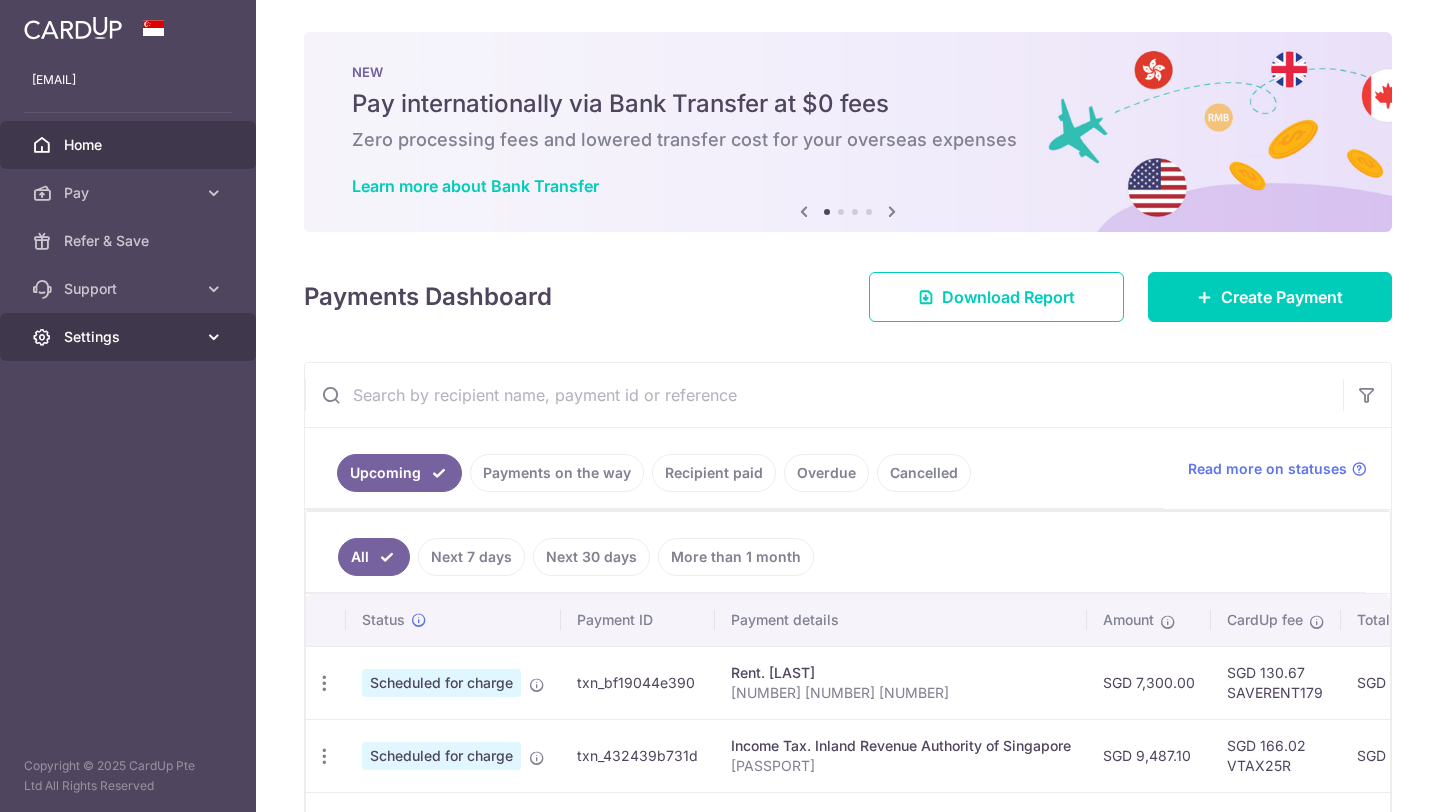 click on "Settings" at bounding box center (128, 337) 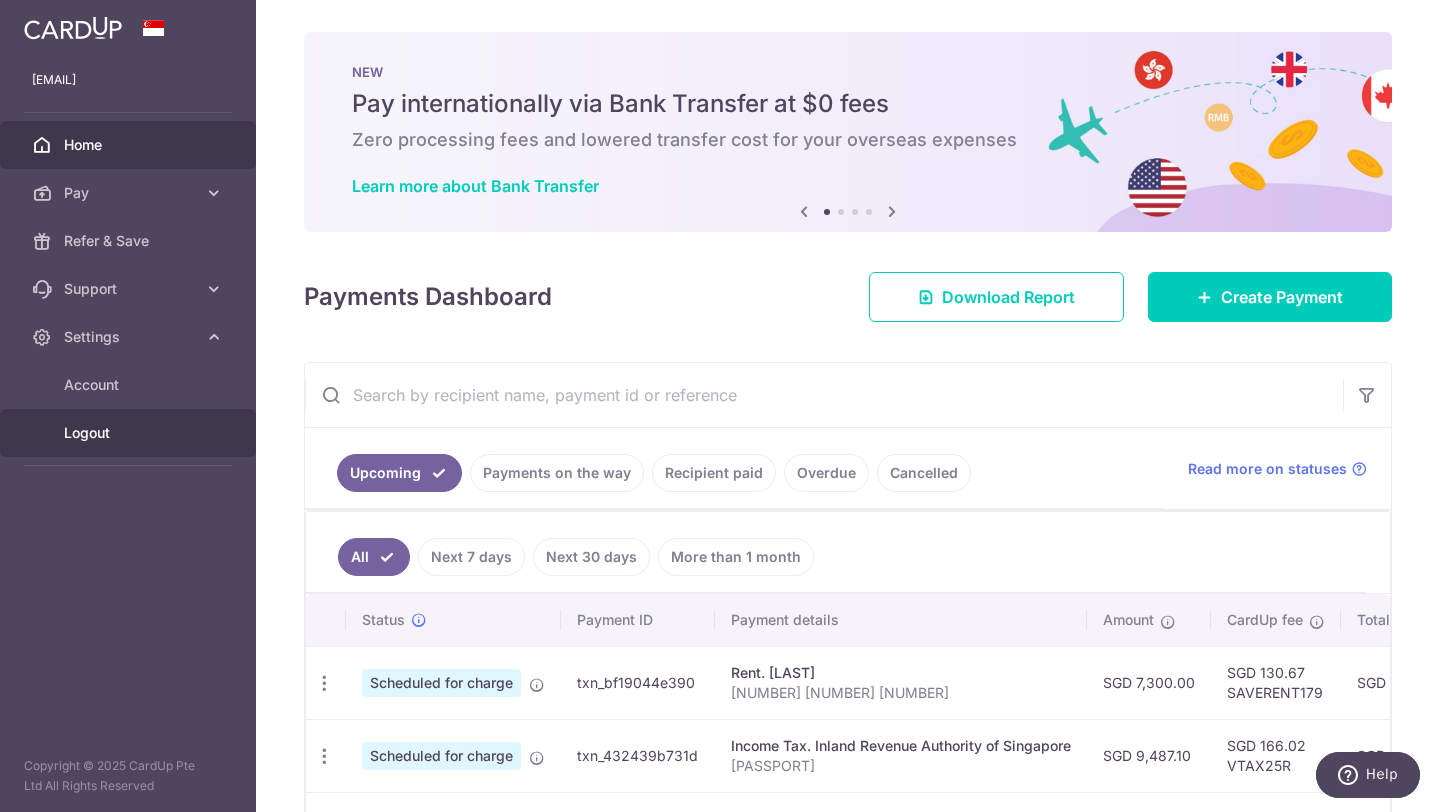 click on "Logout" at bounding box center [130, 433] 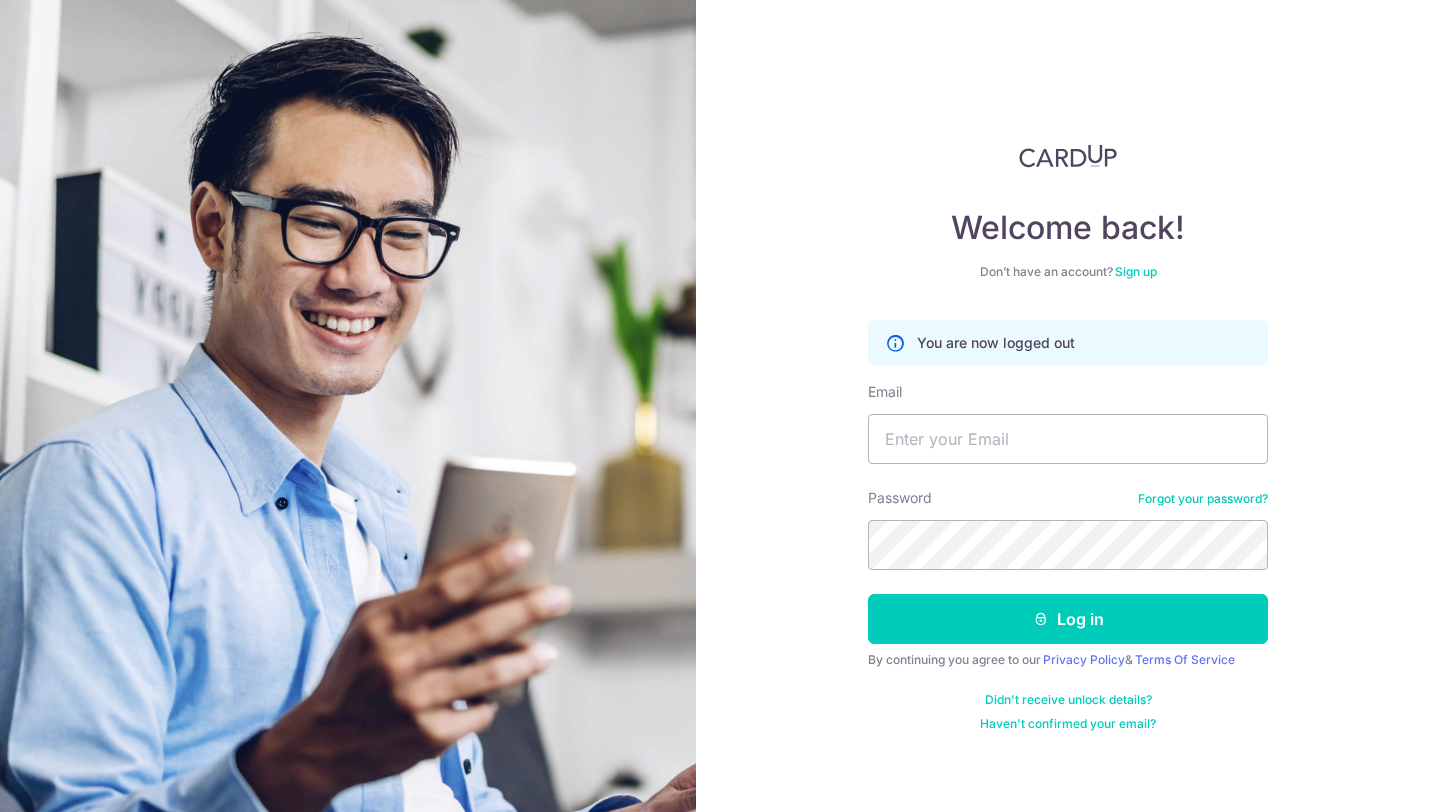 scroll, scrollTop: 0, scrollLeft: 0, axis: both 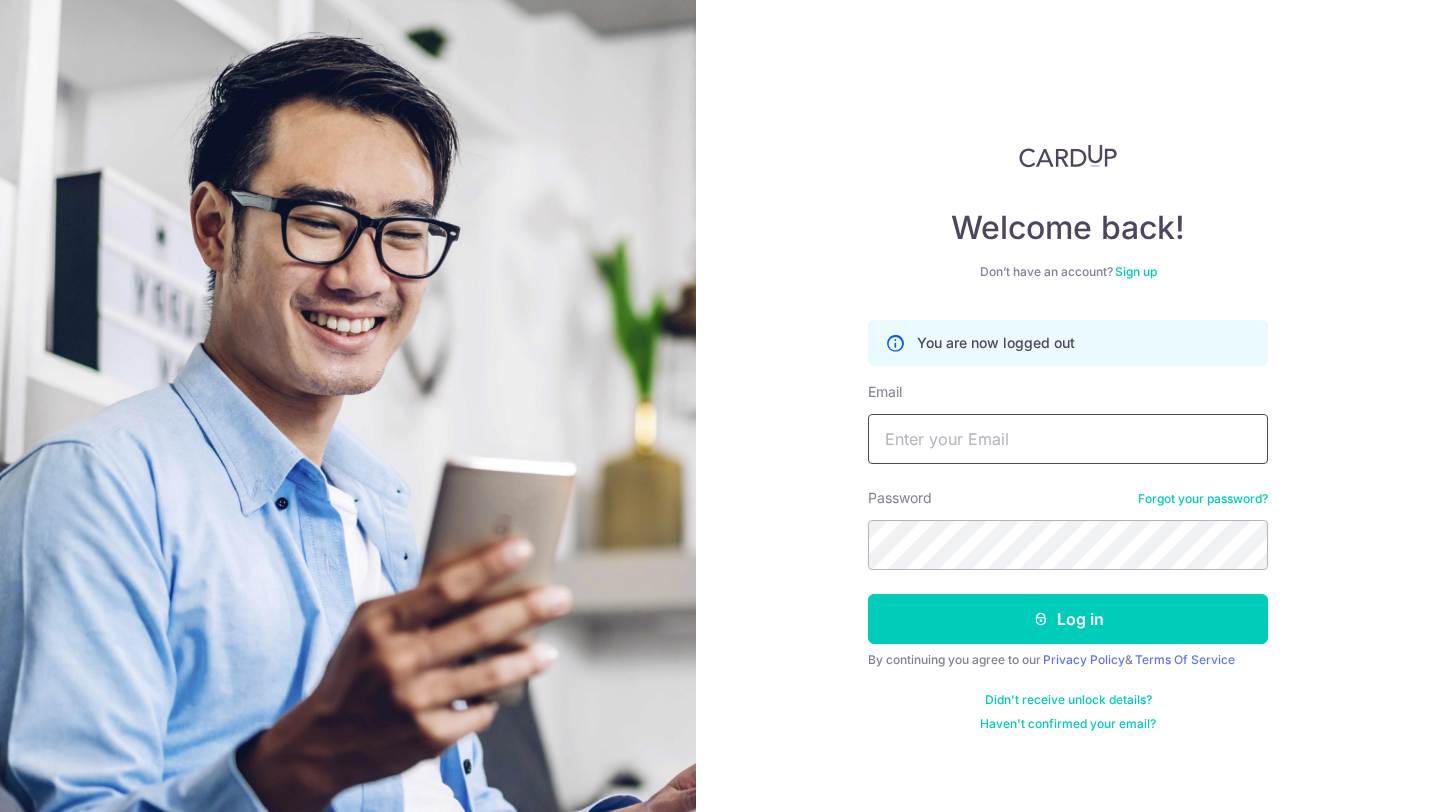 click on "Email" at bounding box center (1068, 439) 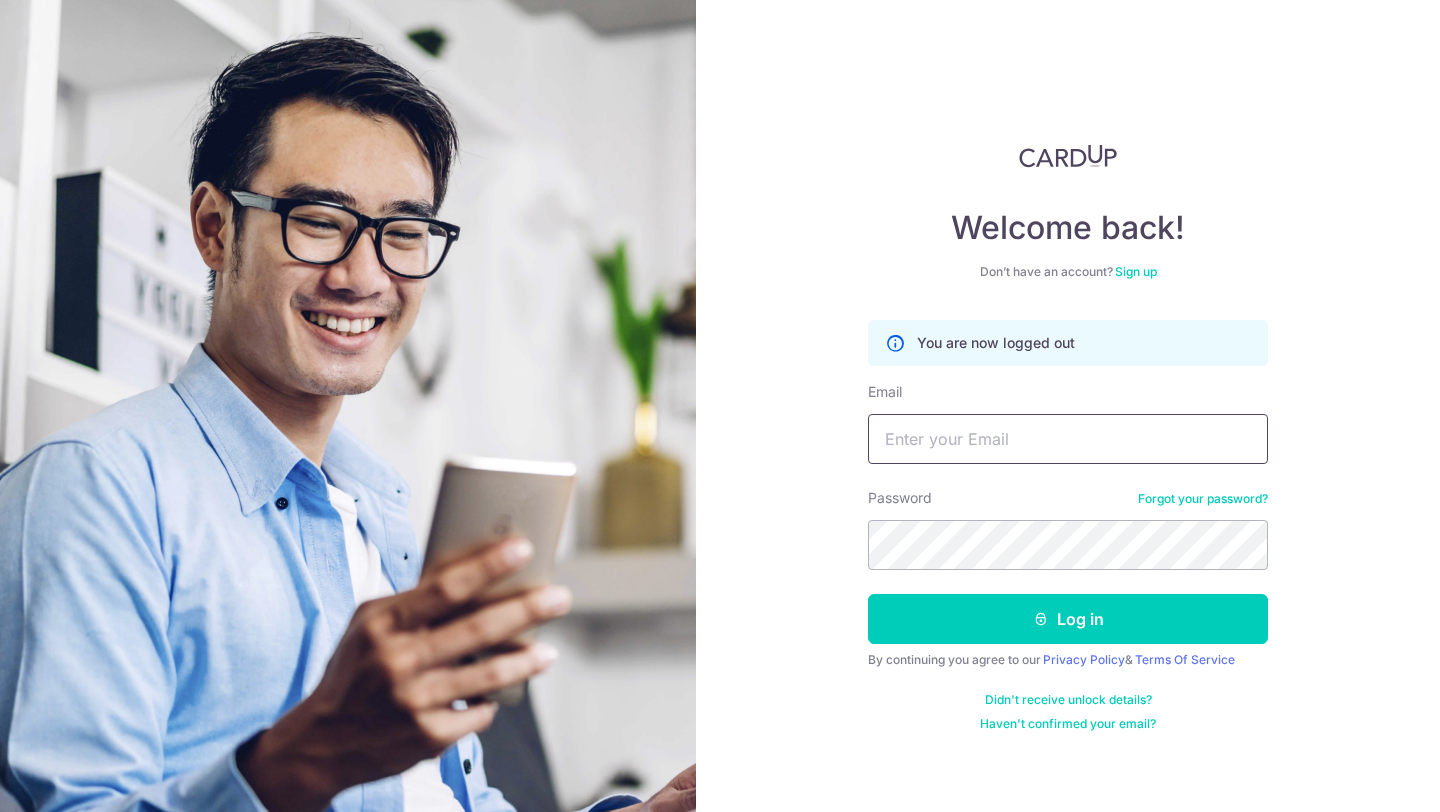 type on "shrim.girish@example.com" 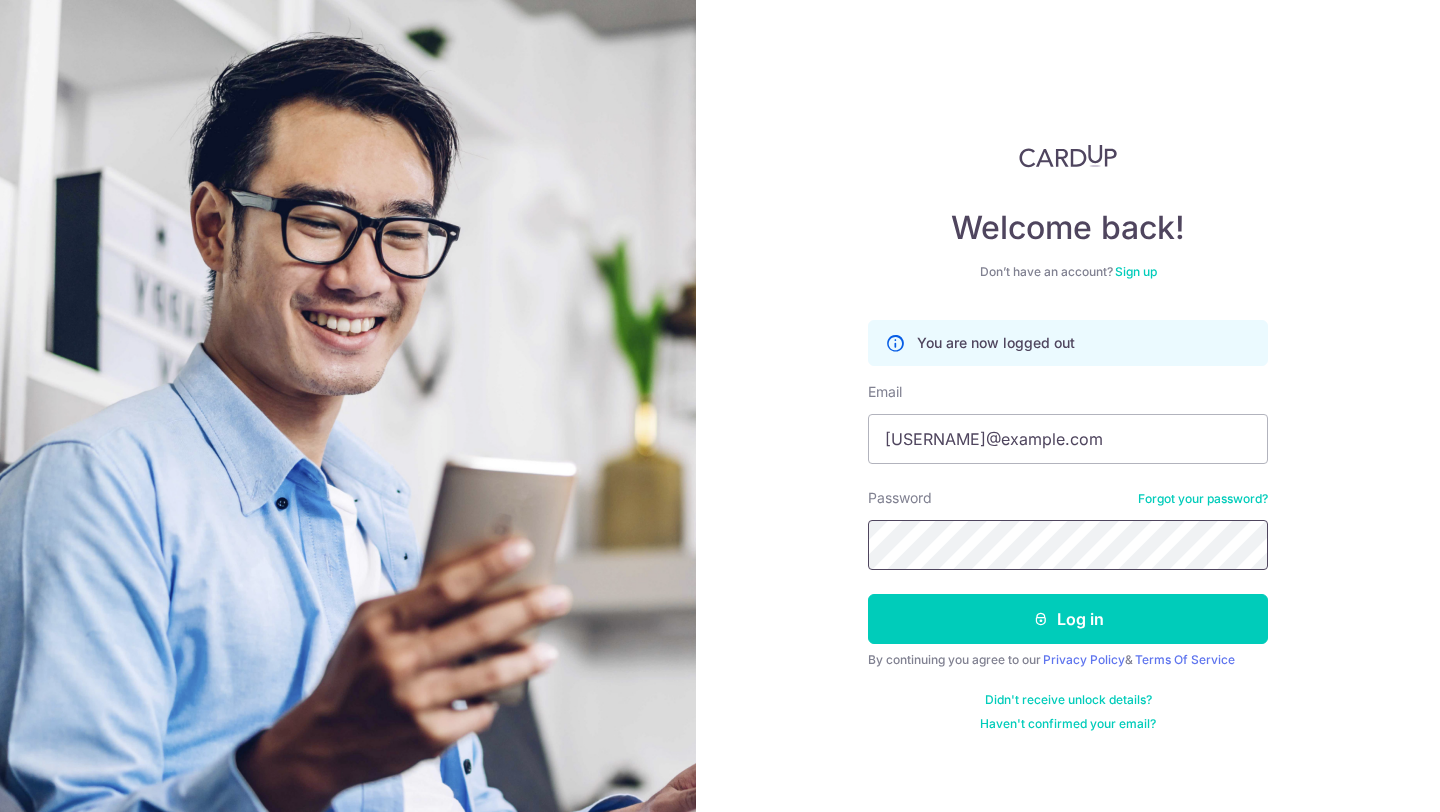 click on "Log in" at bounding box center (1068, 619) 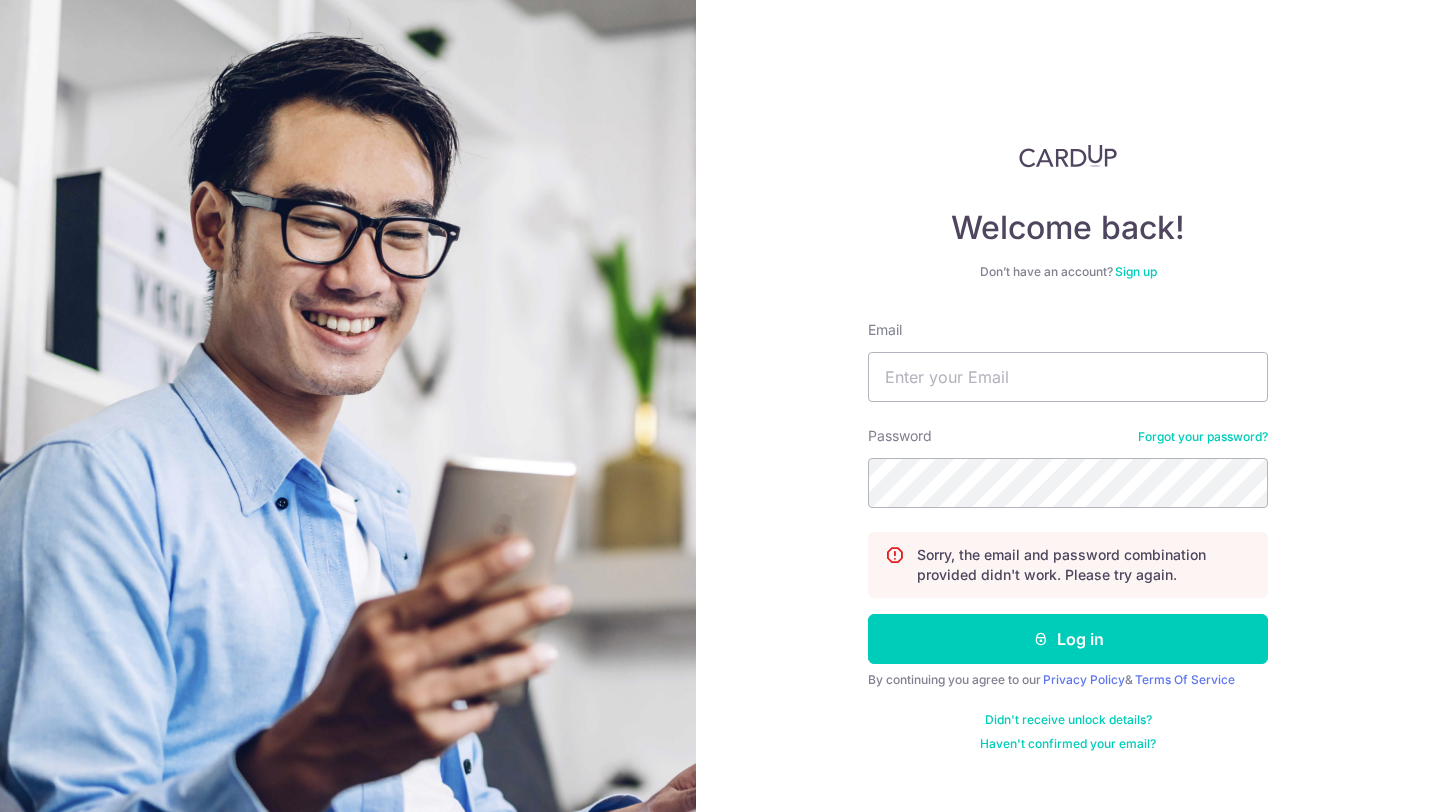 scroll, scrollTop: 0, scrollLeft: 0, axis: both 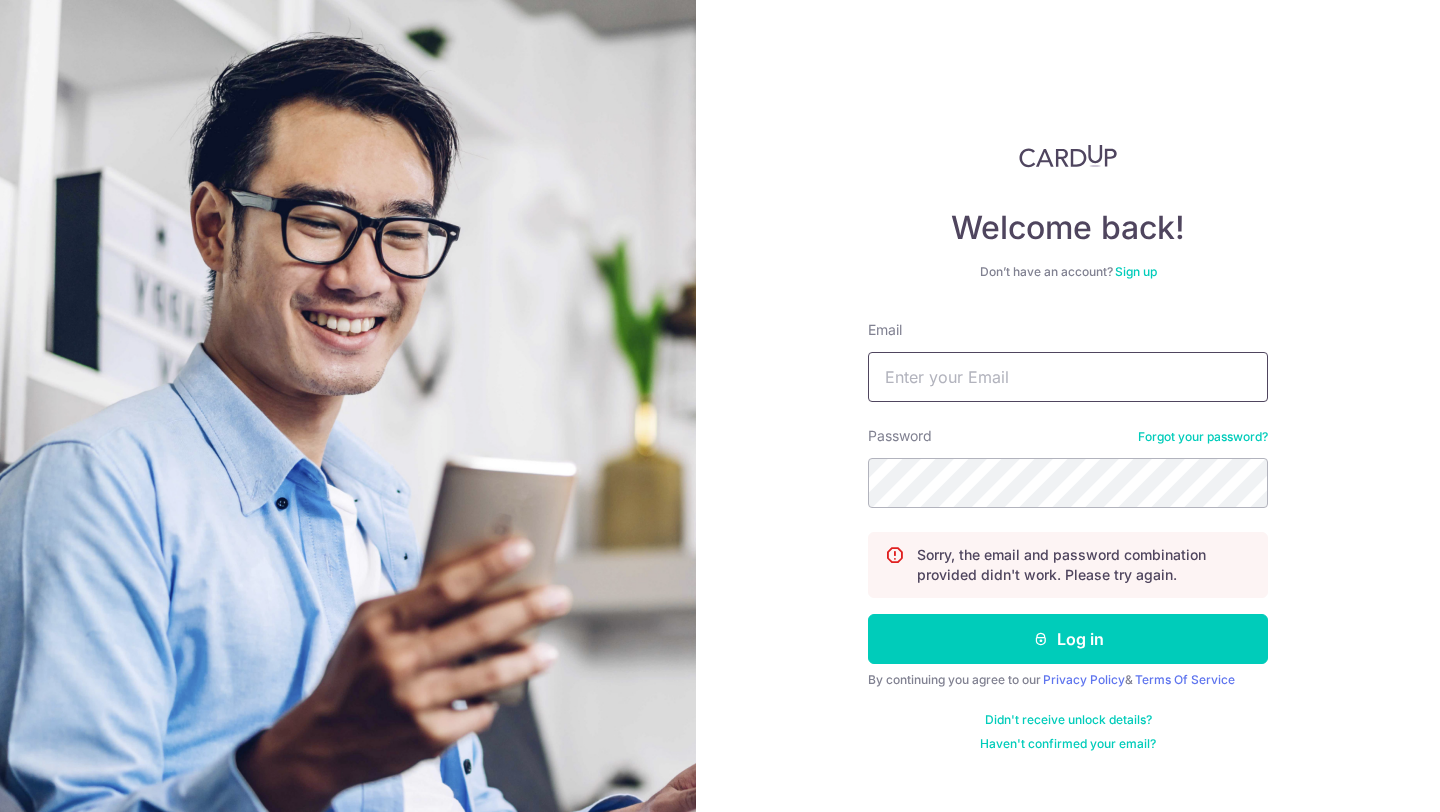 click on "Email" at bounding box center [1068, 377] 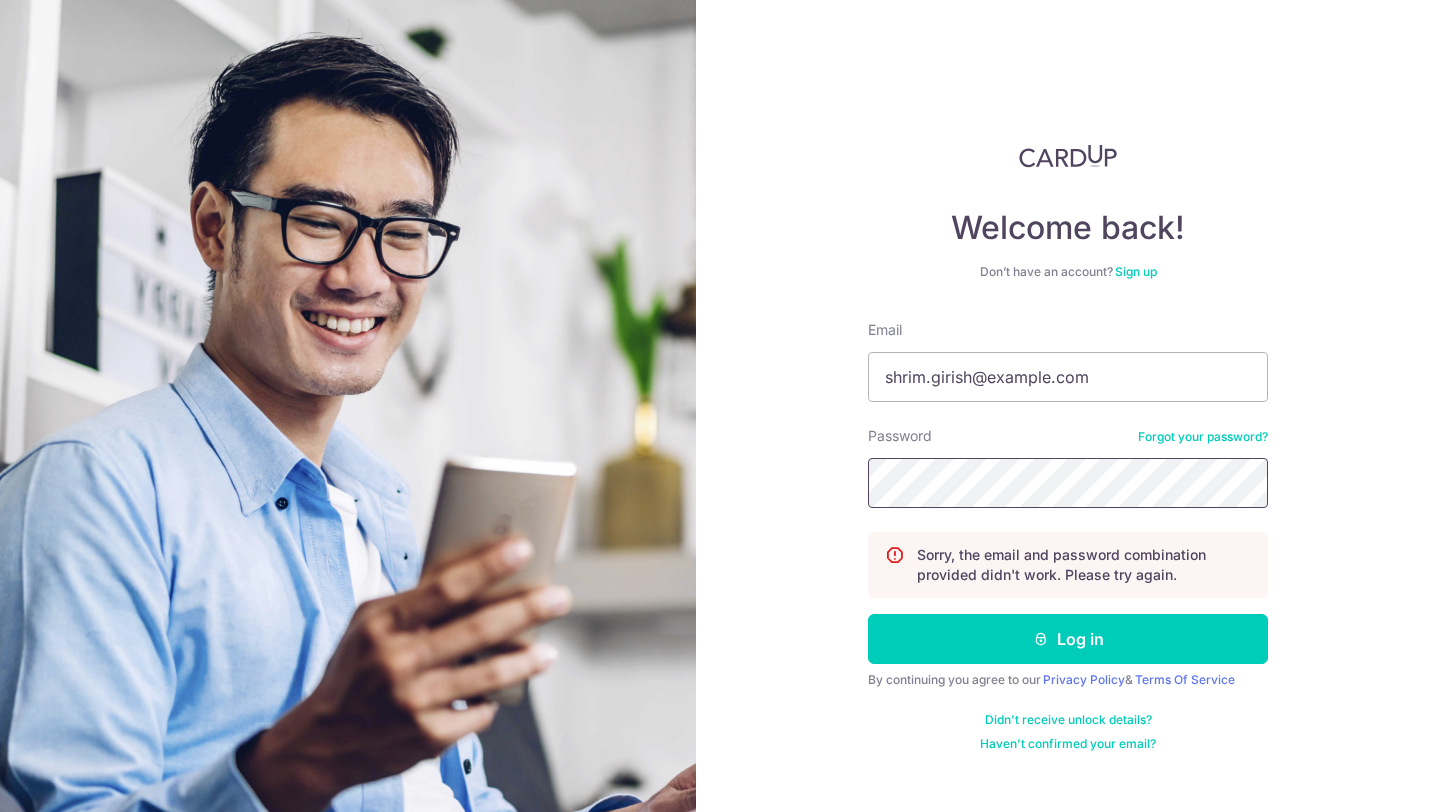 click on "Log in" at bounding box center (1068, 639) 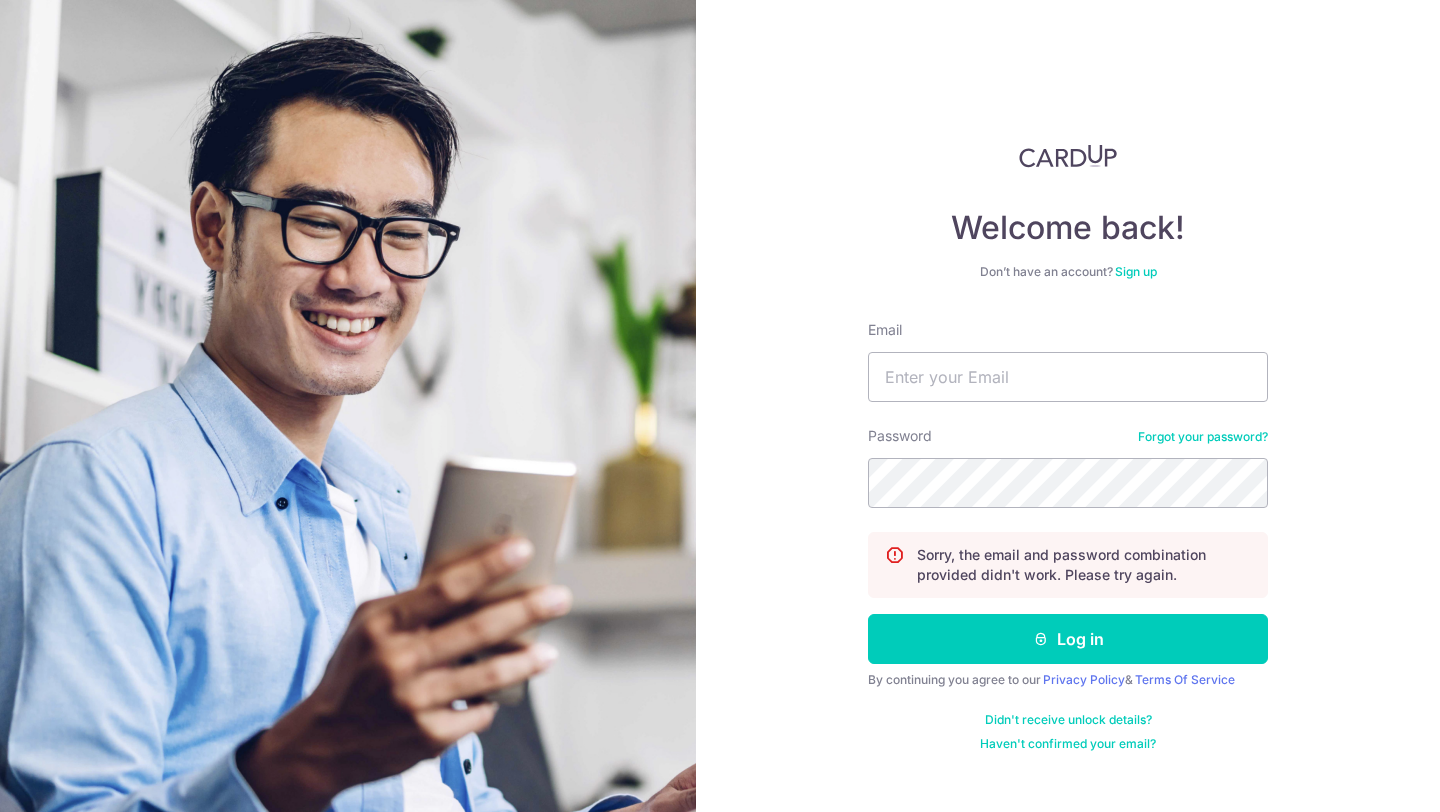 scroll, scrollTop: 0, scrollLeft: 0, axis: both 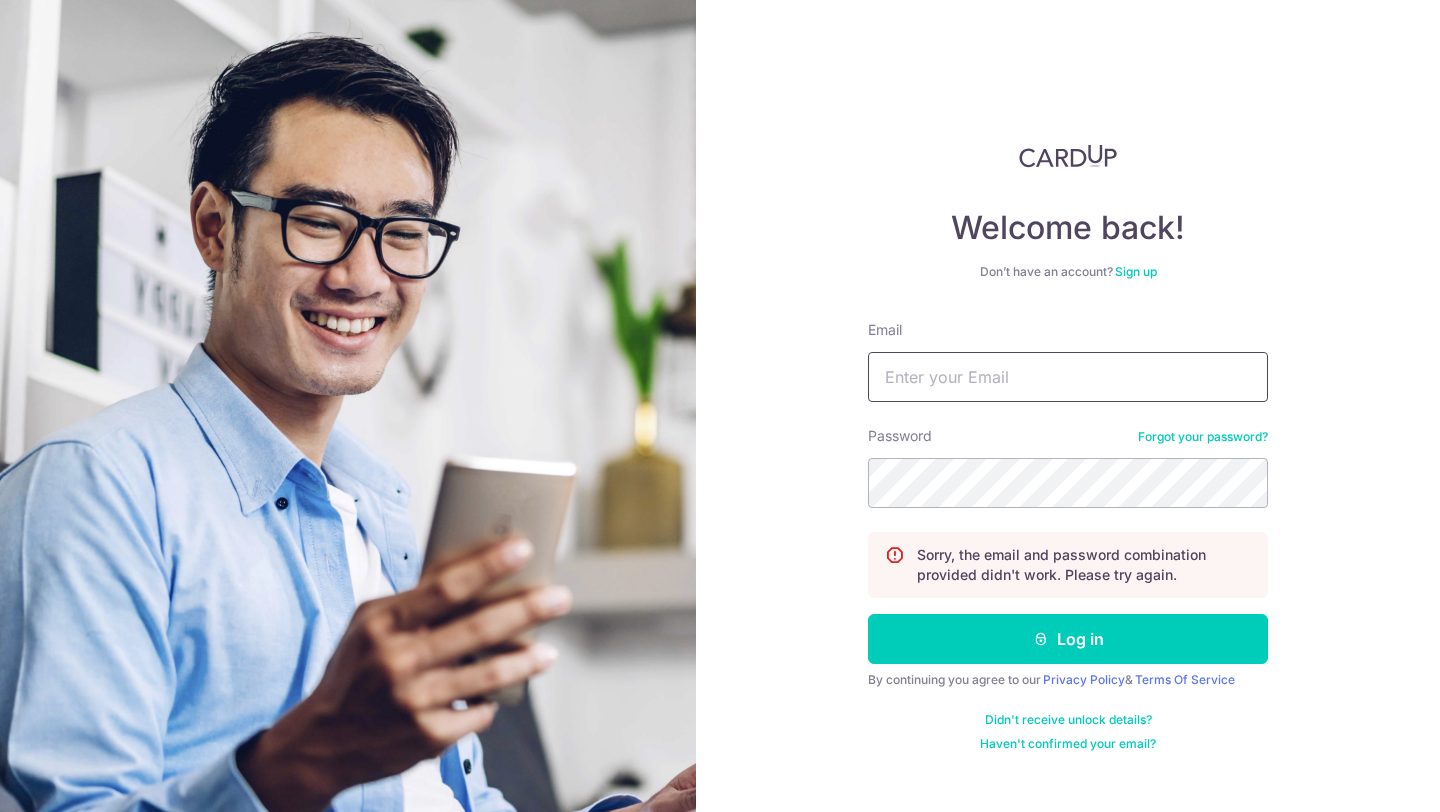 click on "Email" at bounding box center (1068, 377) 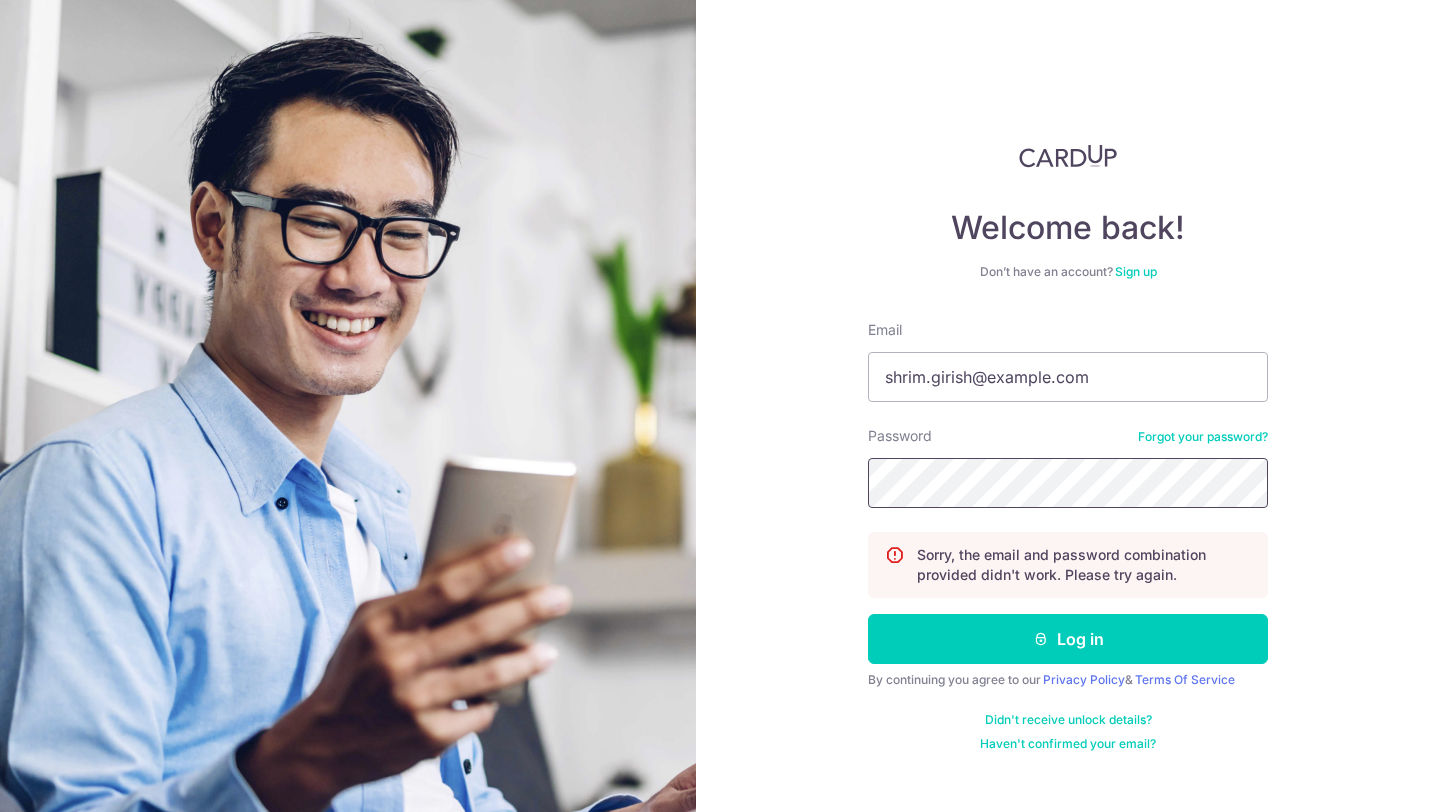 click on "Log in" at bounding box center [1068, 639] 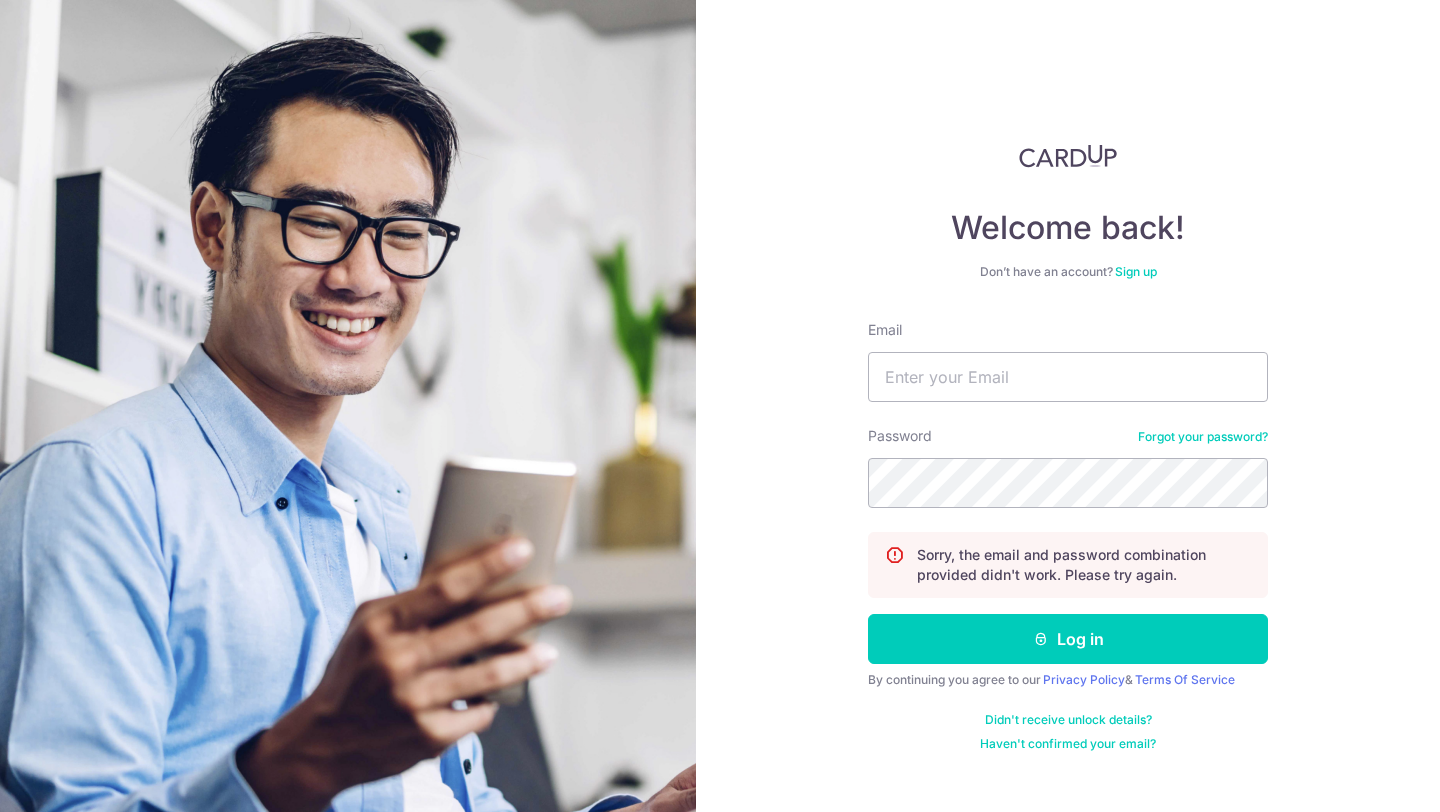 scroll, scrollTop: 0, scrollLeft: 0, axis: both 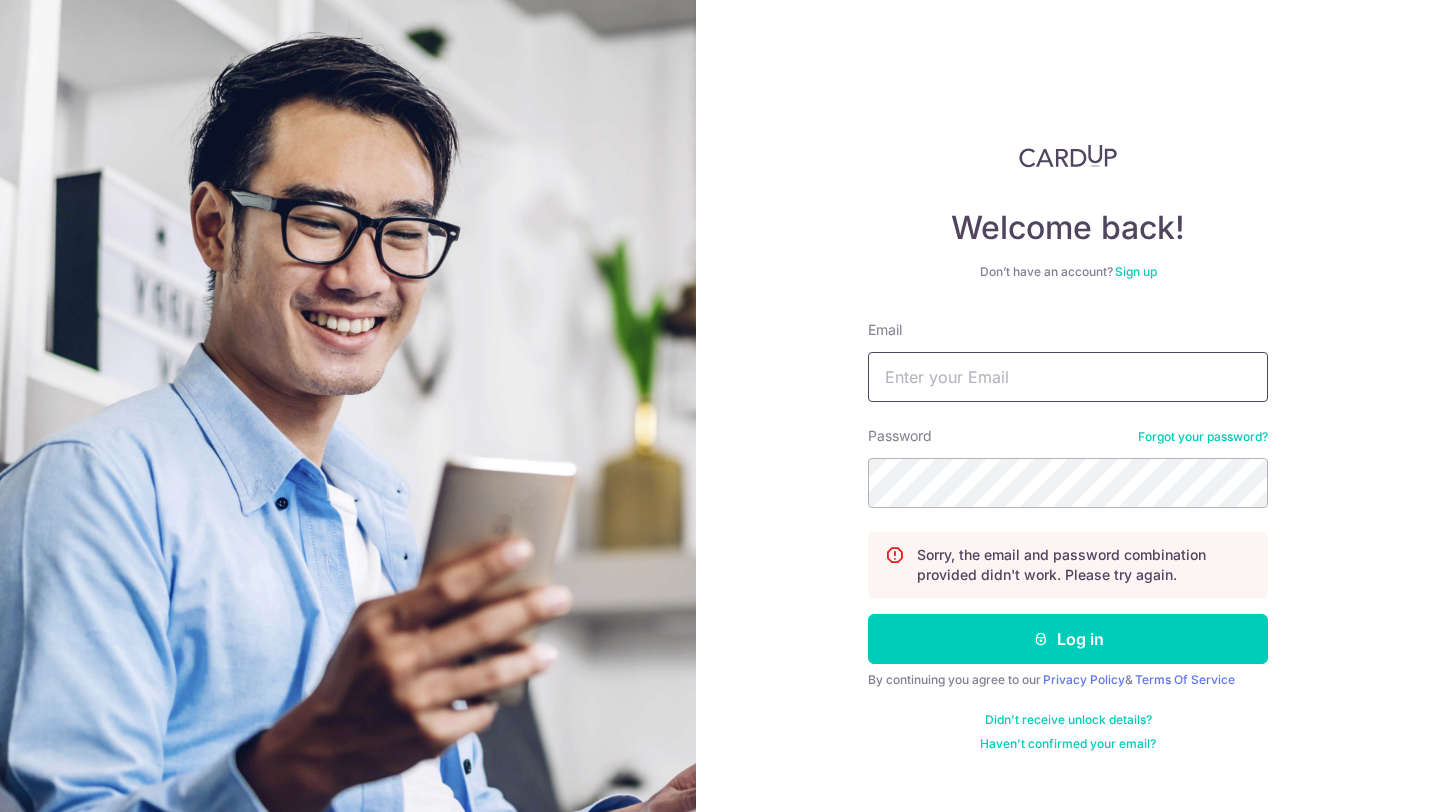 click on "Email" at bounding box center (1068, 377) 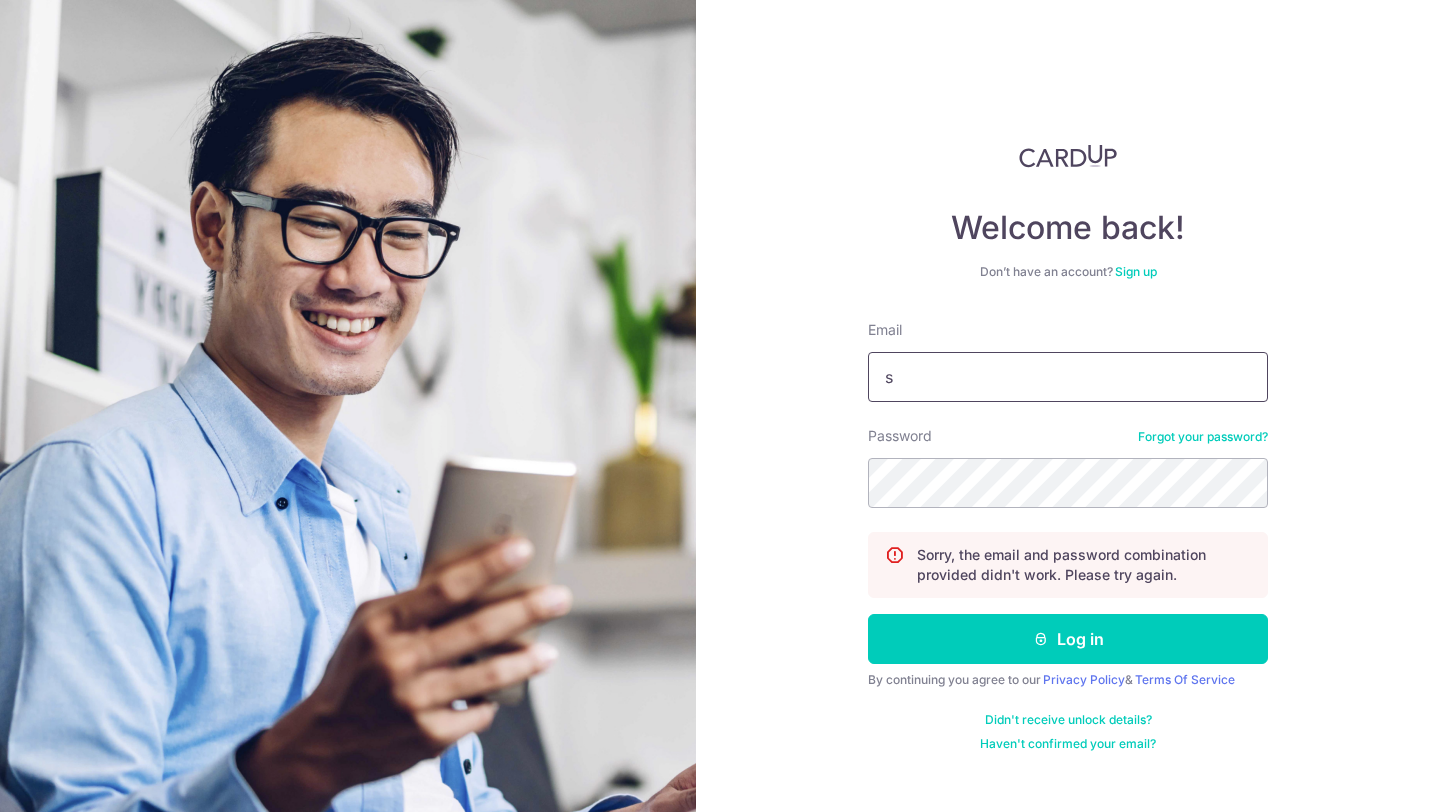 type on "shrim.girish@example.com" 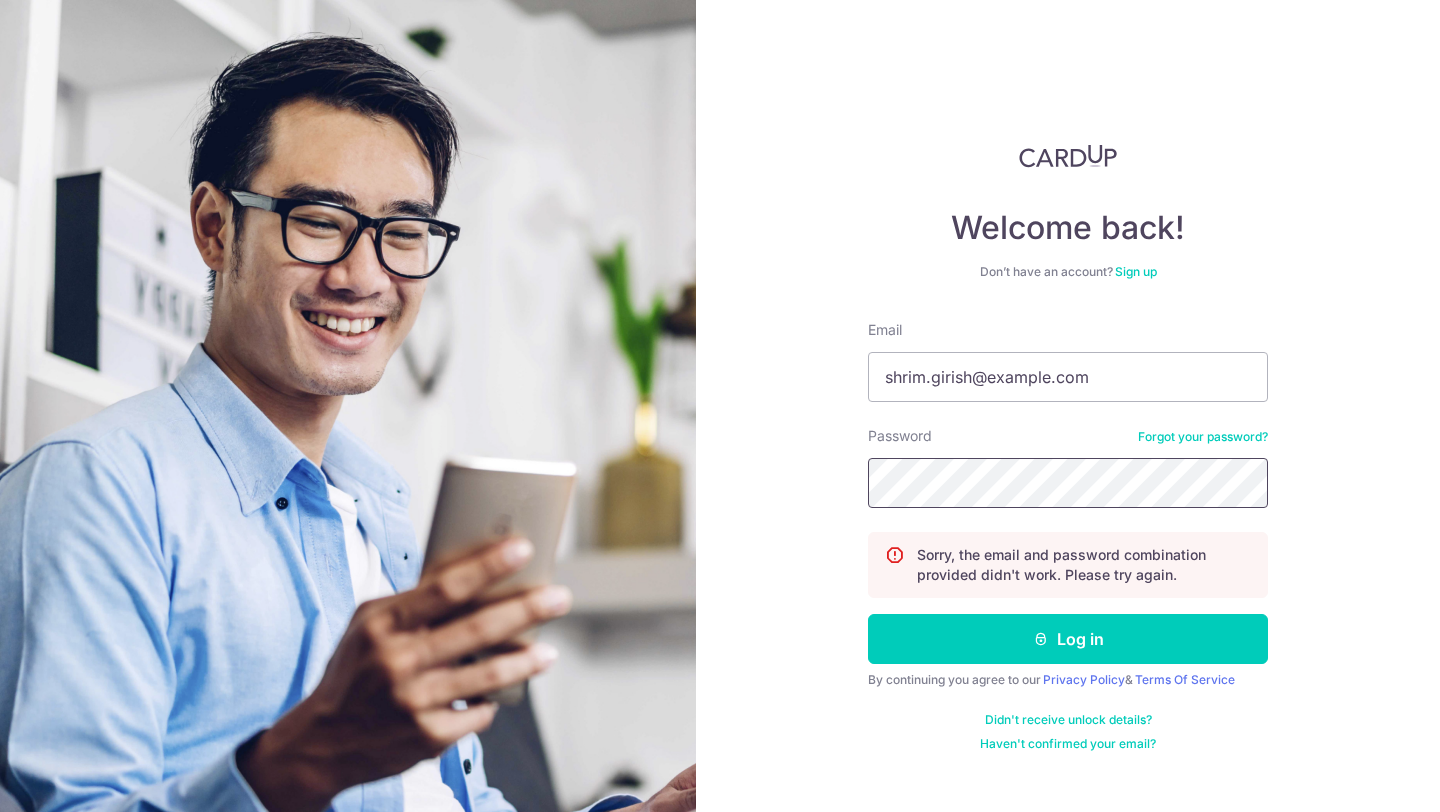 click on "Log in" at bounding box center [1068, 639] 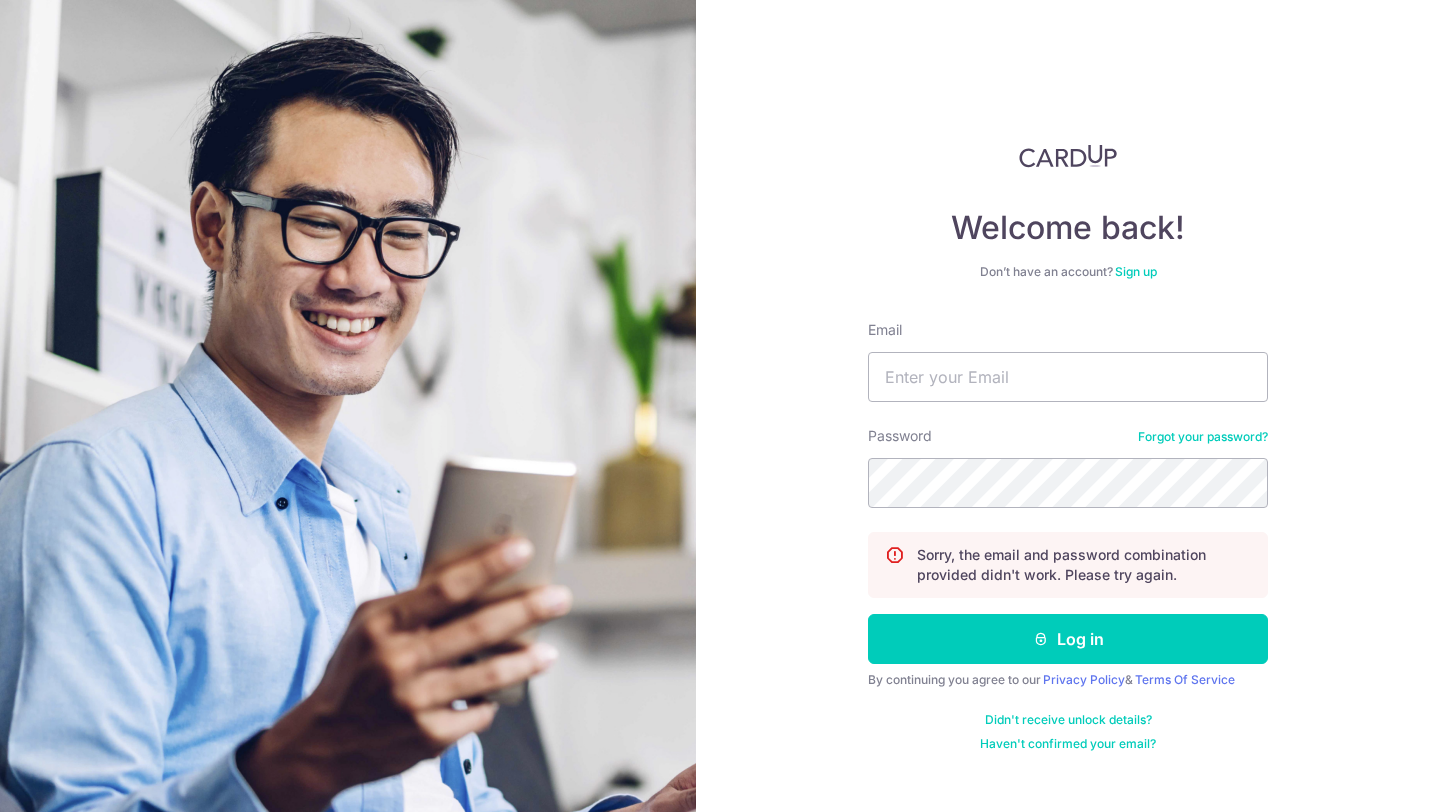 scroll, scrollTop: 0, scrollLeft: 0, axis: both 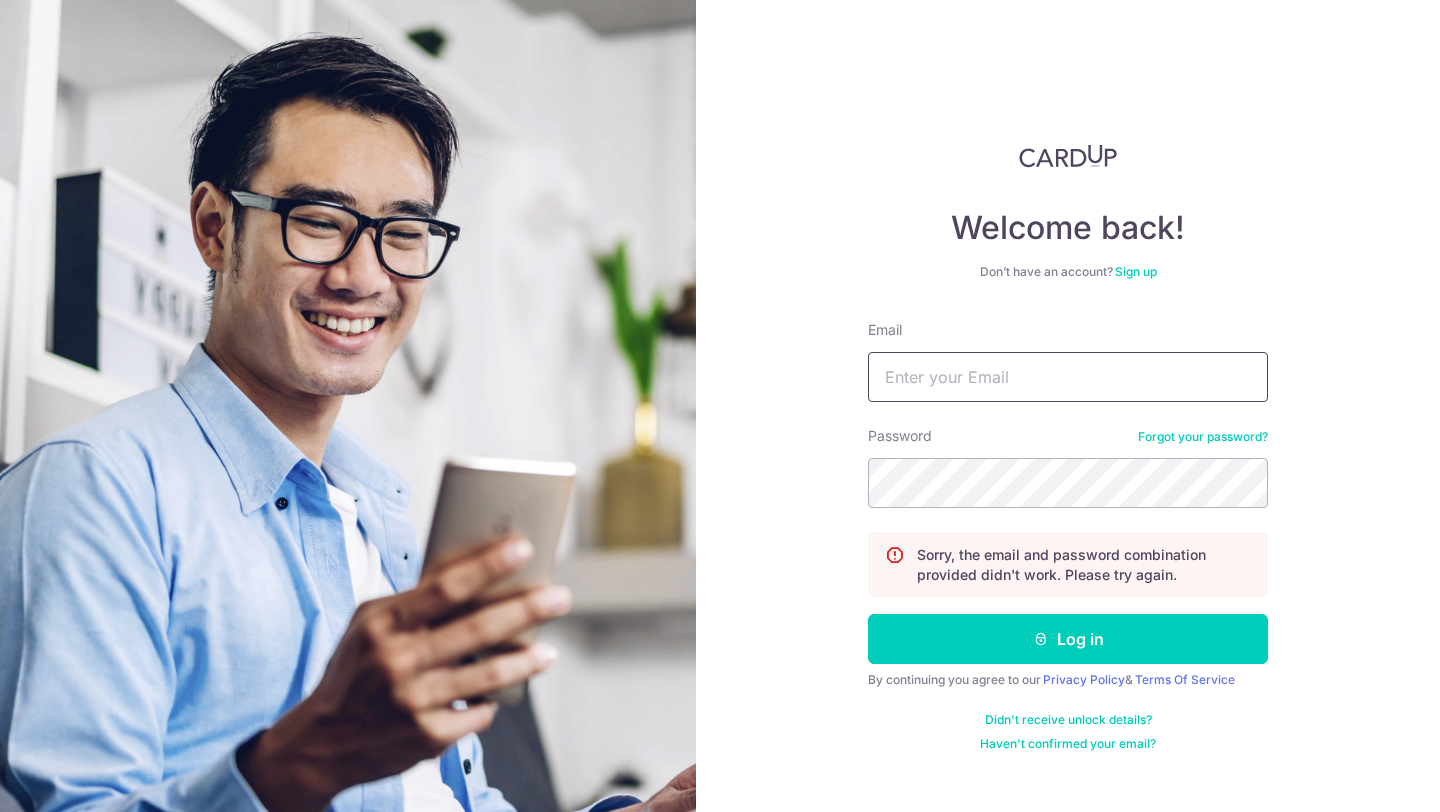 click on "Email" at bounding box center (1068, 377) 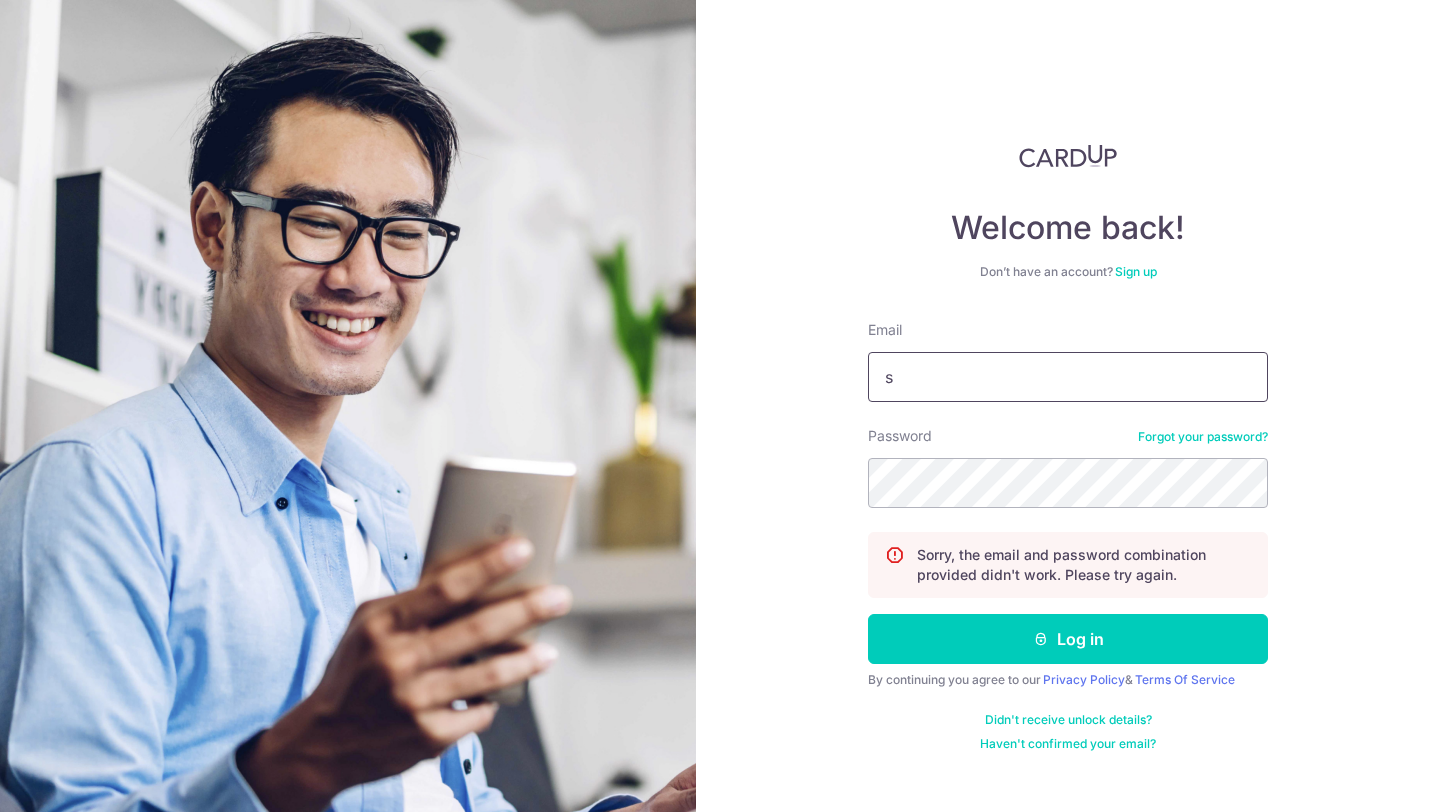 type on "shrim.girish@[EMAIL]" 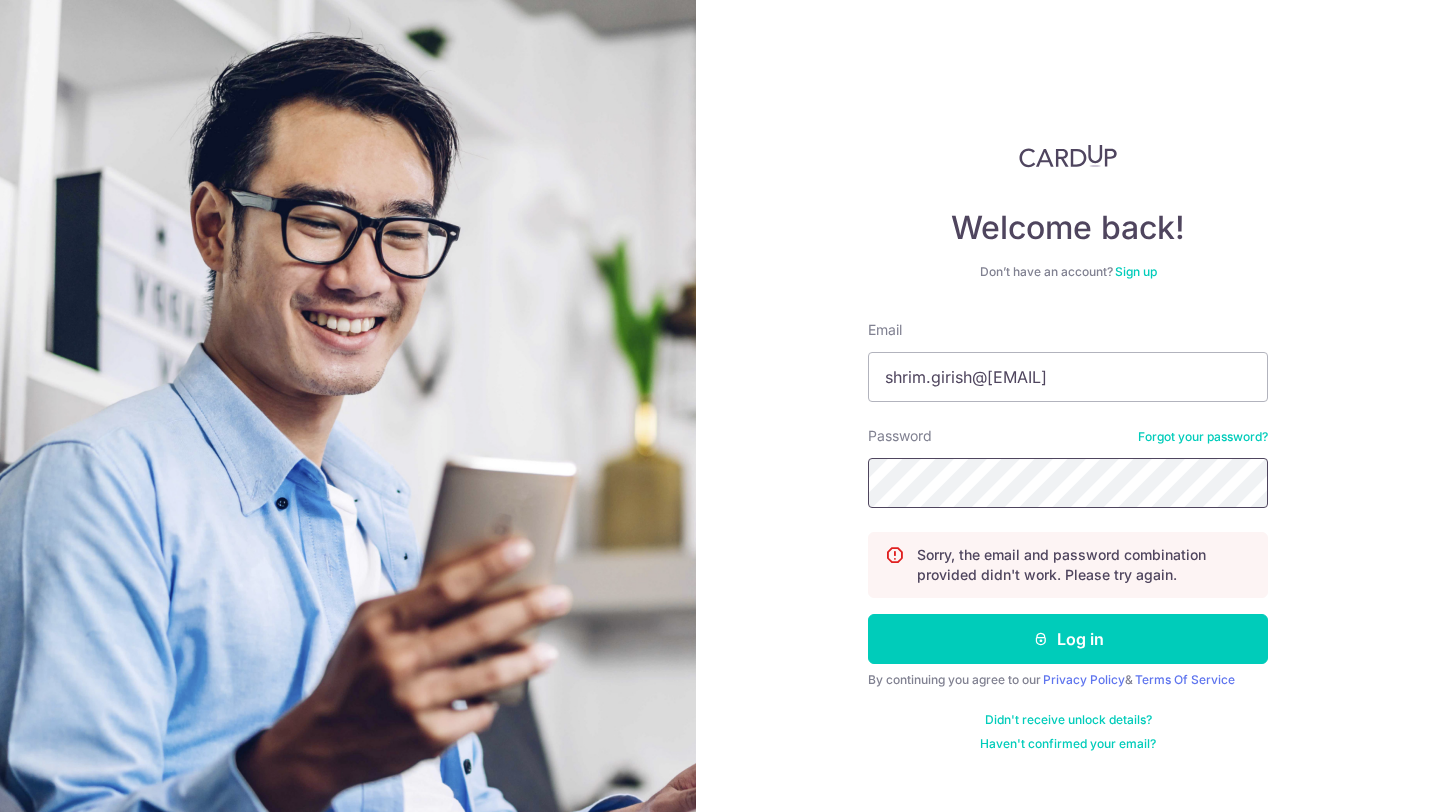 click on "Log in" at bounding box center [1068, 639] 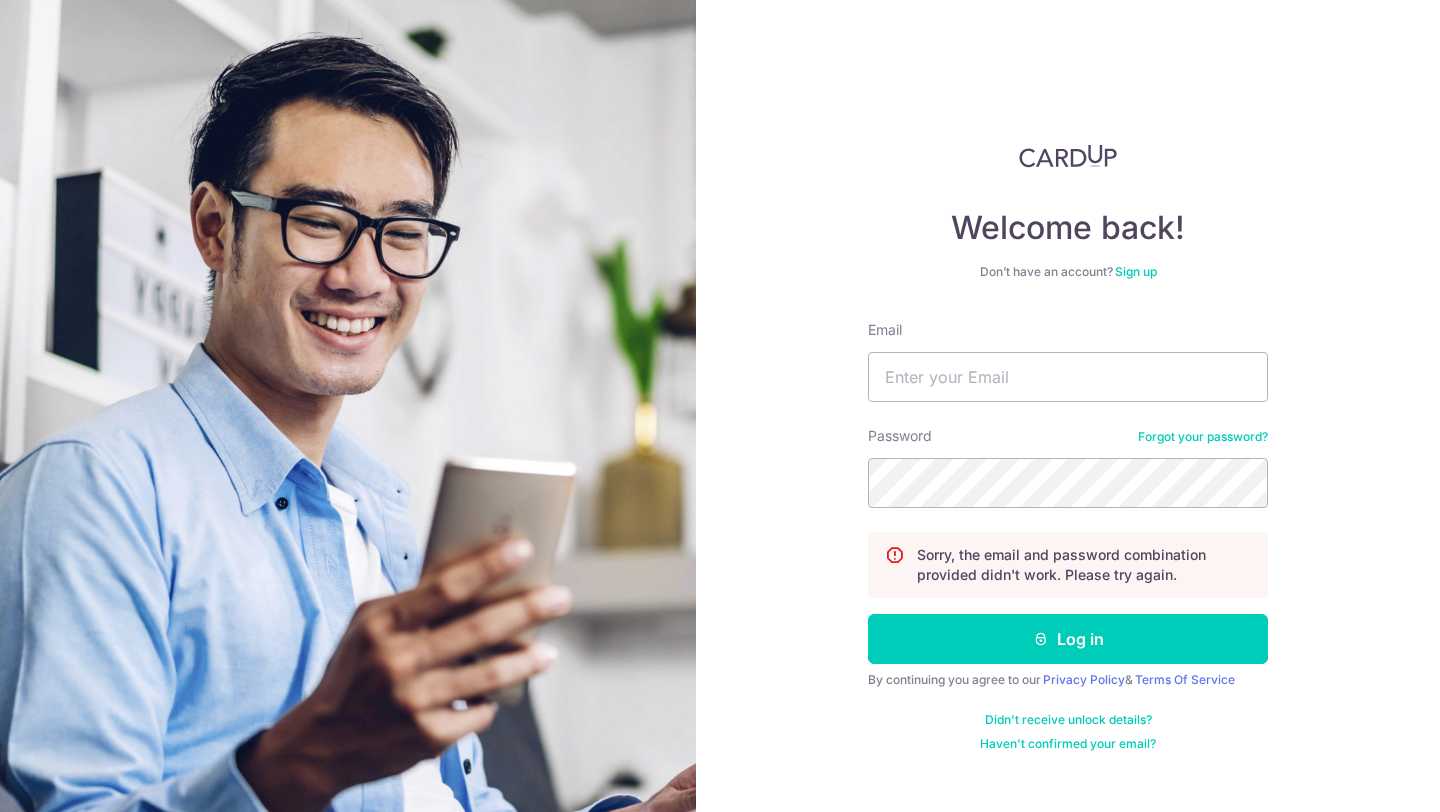 scroll, scrollTop: 0, scrollLeft: 0, axis: both 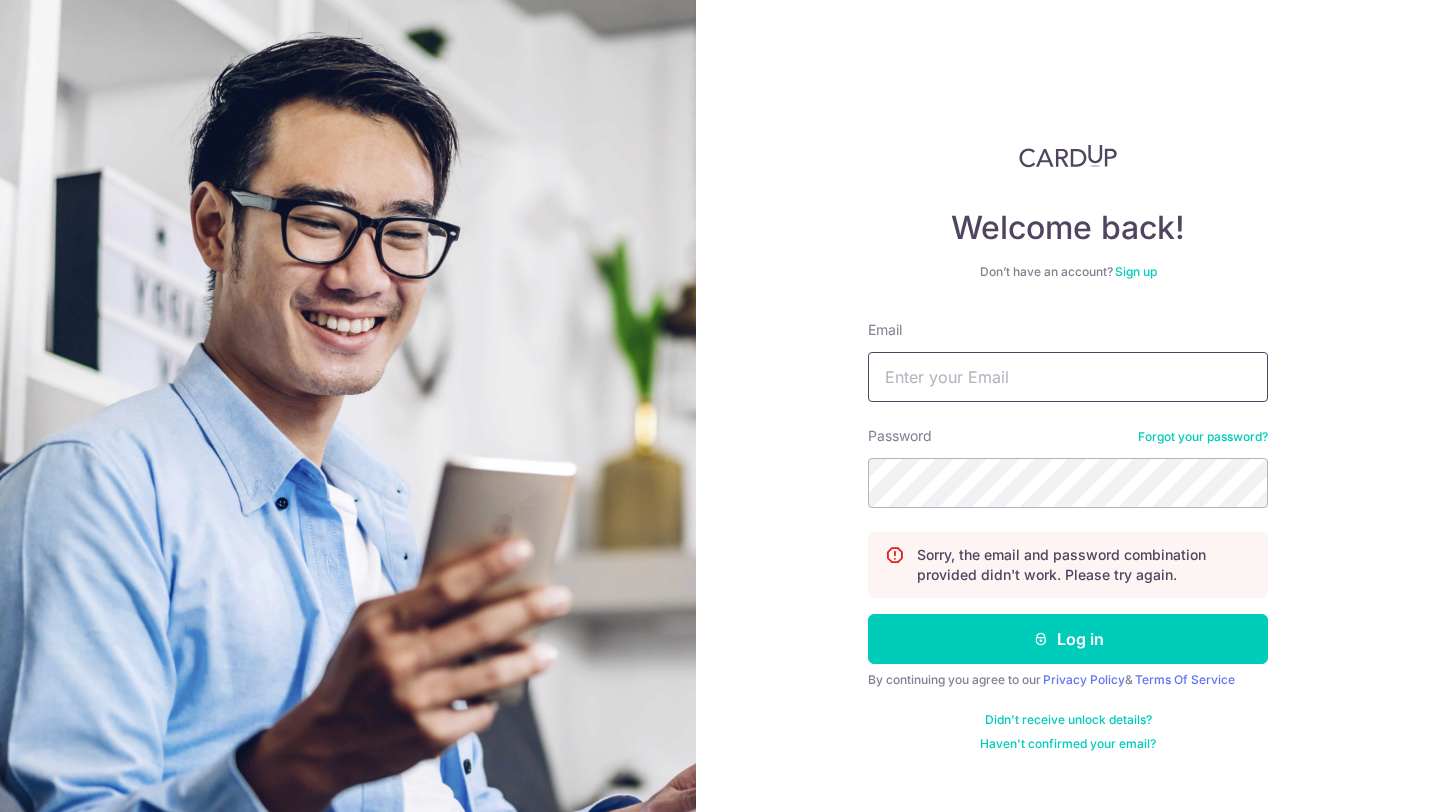 click on "Email" at bounding box center [1068, 377] 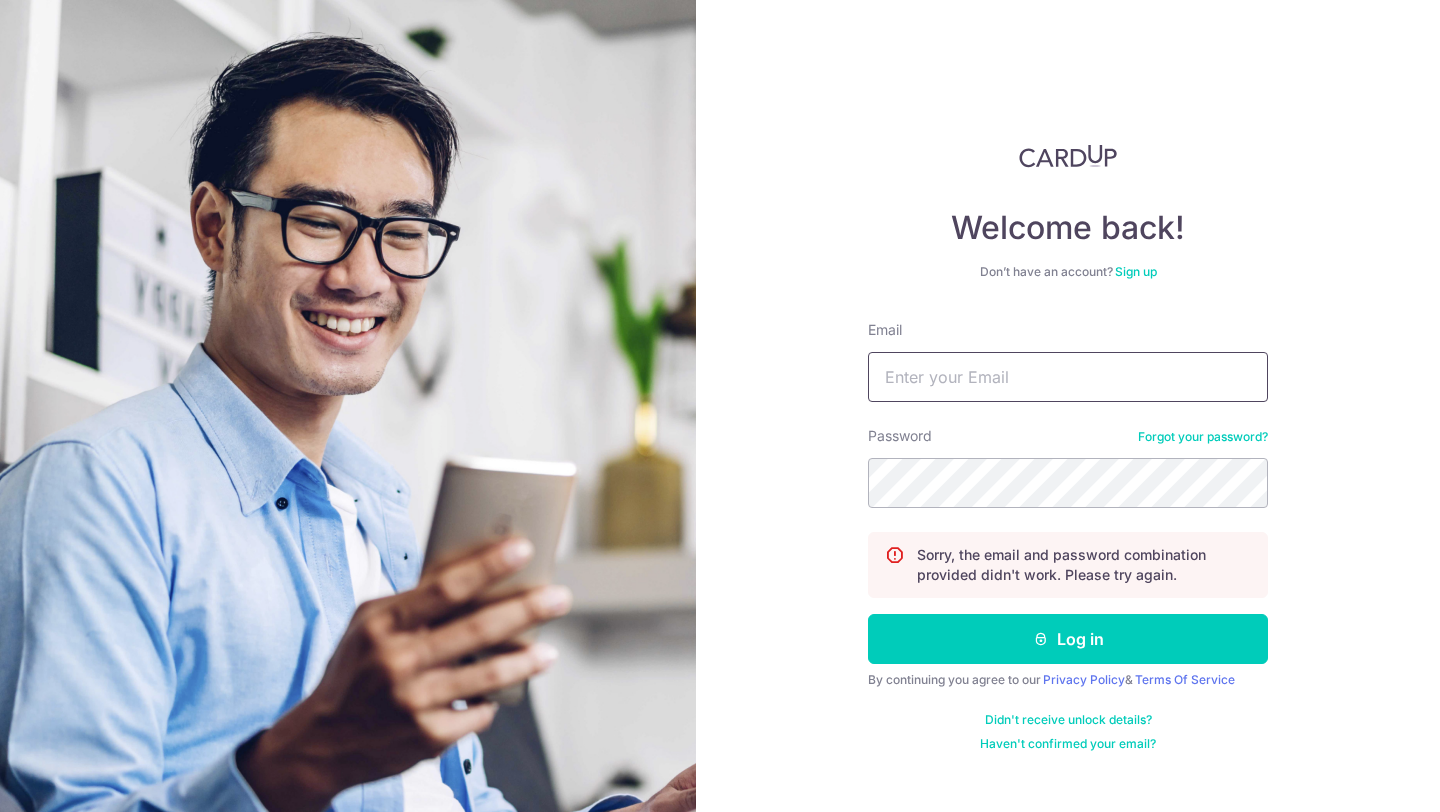 type on "shrim.girish@[EMAIL]" 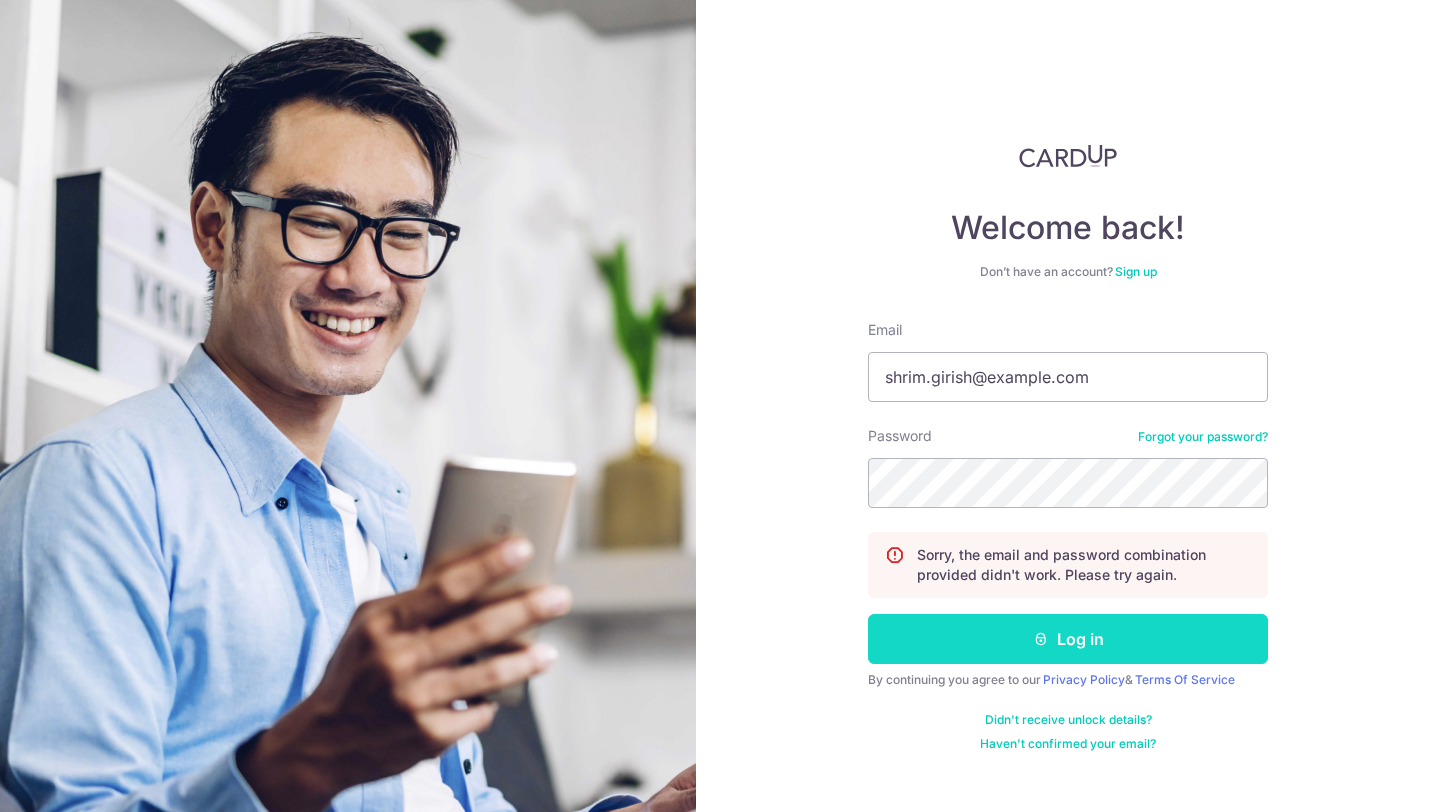 click on "Log in" at bounding box center (1068, 639) 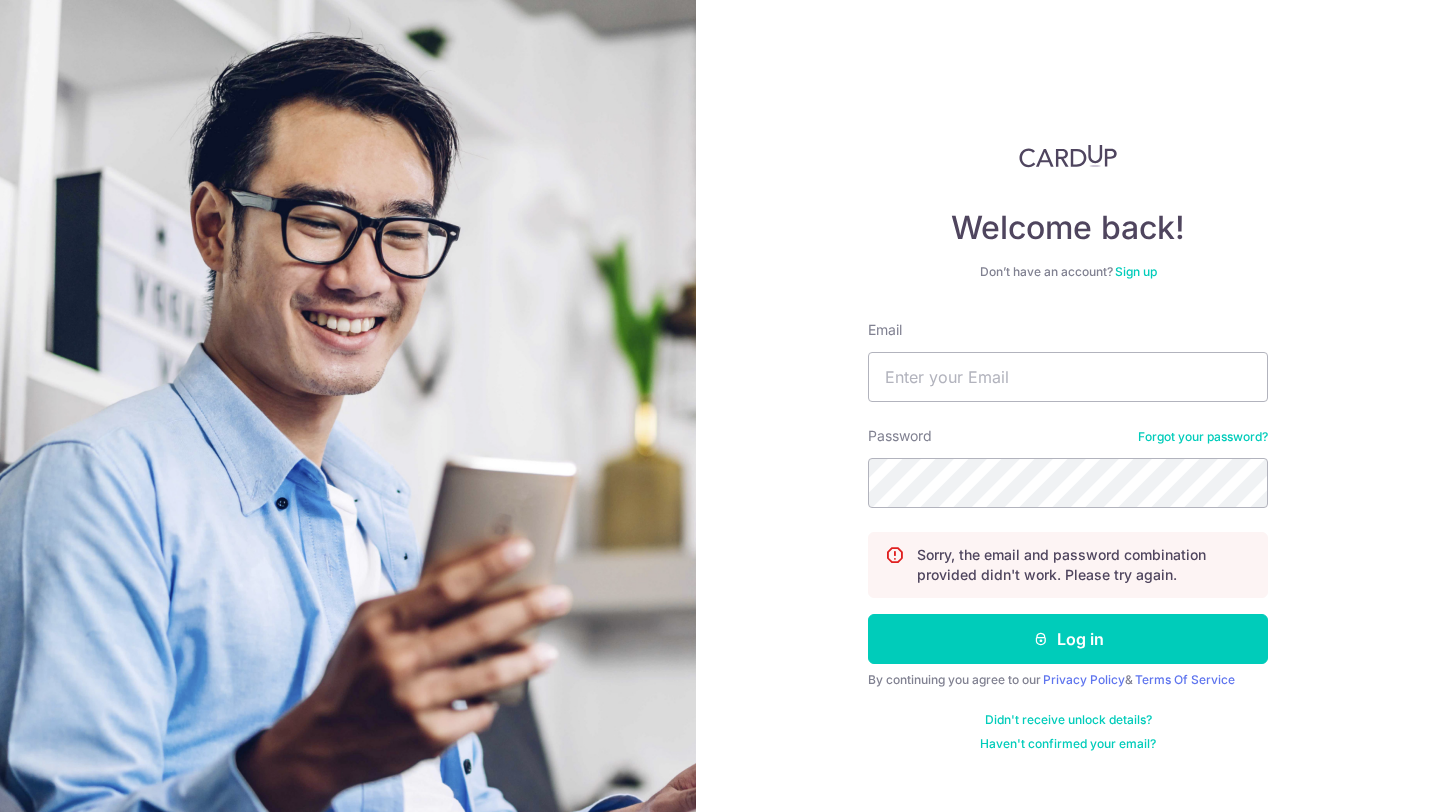 scroll, scrollTop: 0, scrollLeft: 0, axis: both 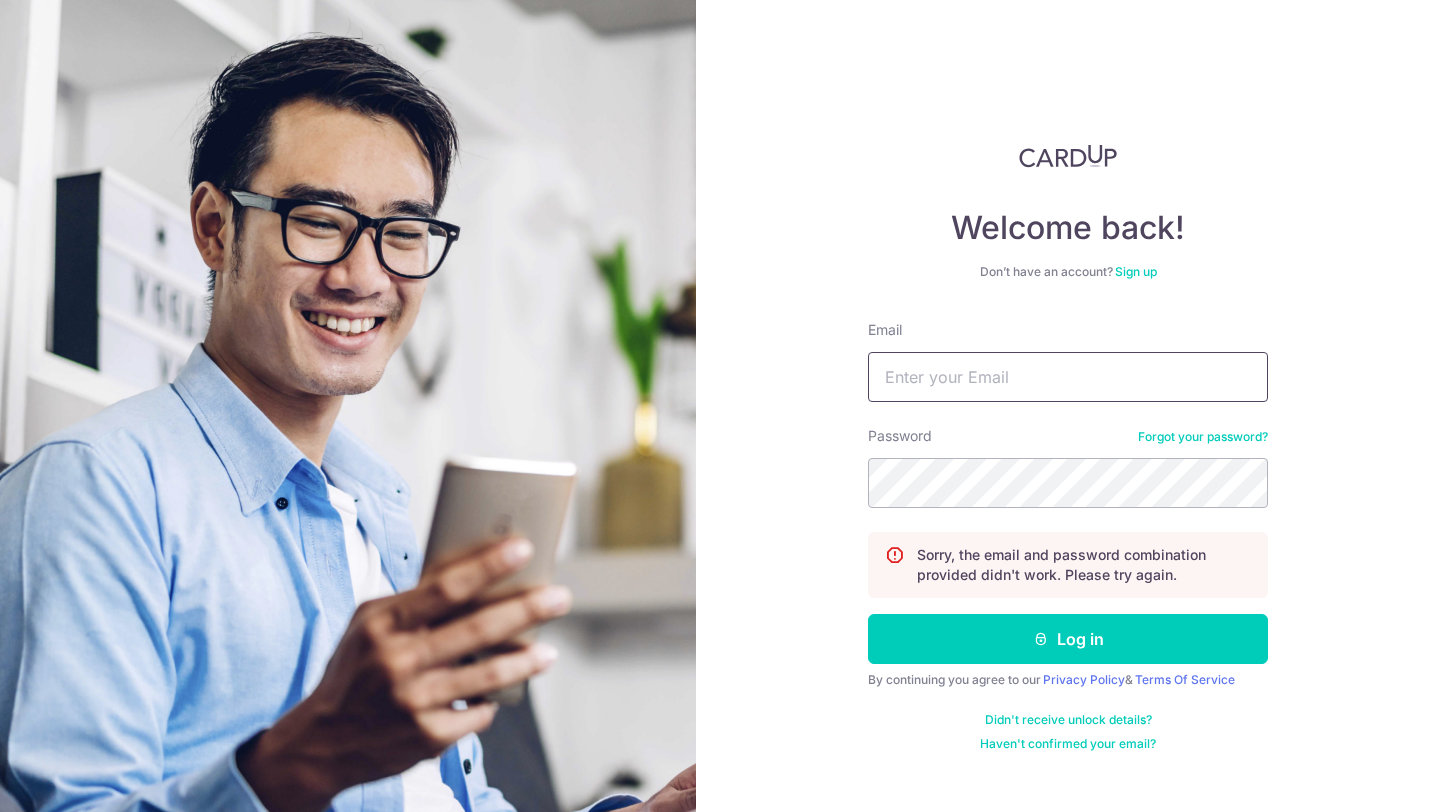click on "Email" at bounding box center (1068, 377) 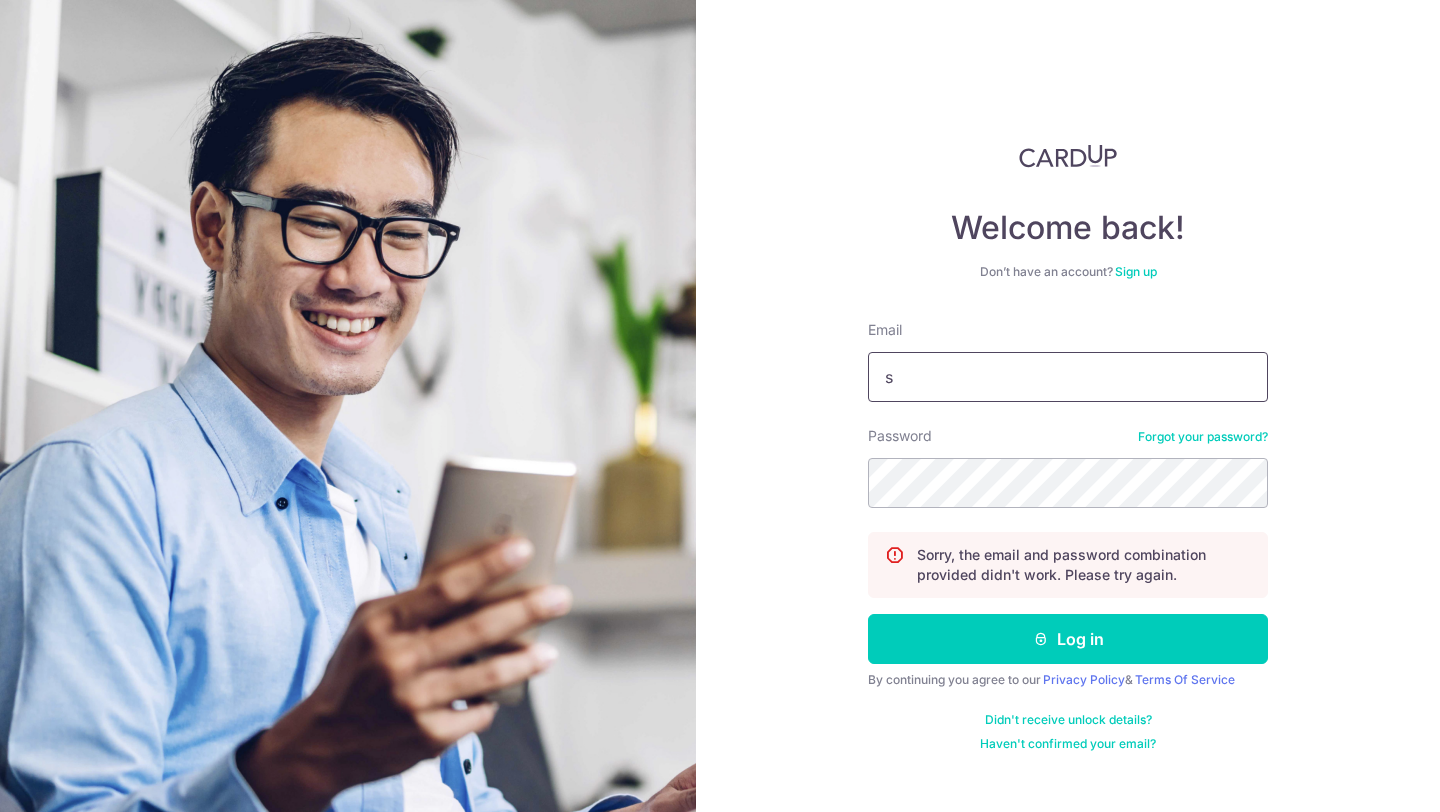type on "shrim.girish@example.com" 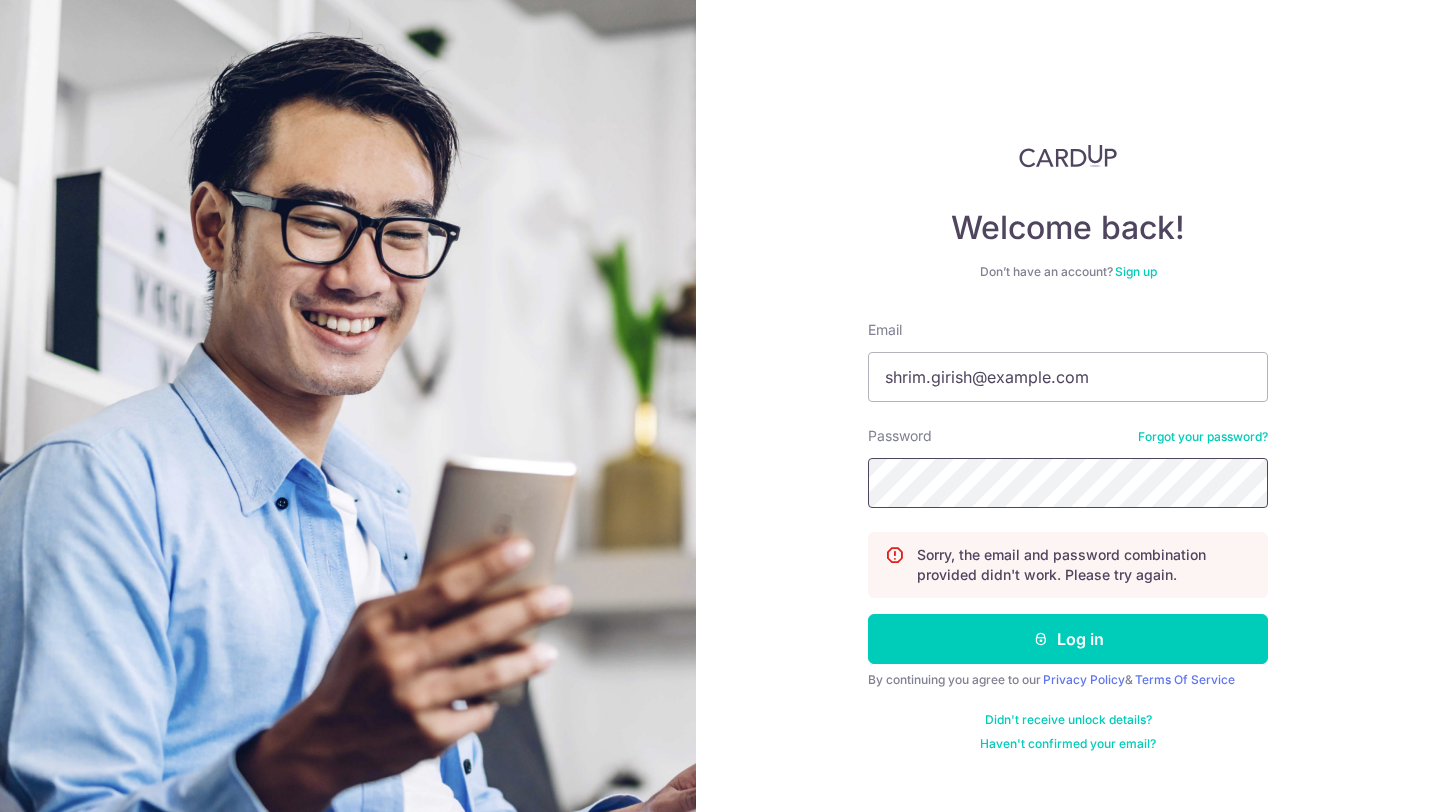 click on "Log in" at bounding box center (1068, 639) 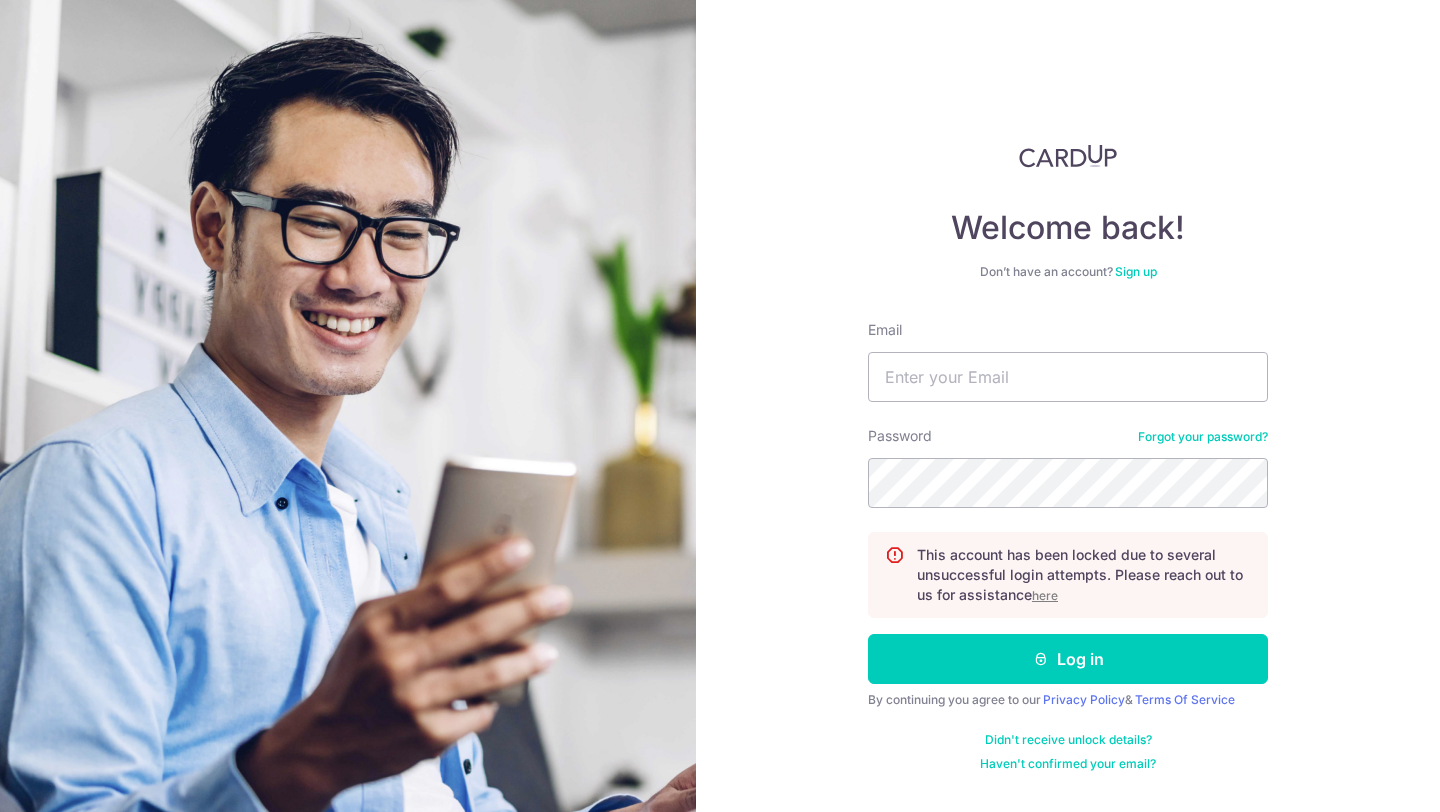 scroll, scrollTop: 0, scrollLeft: 0, axis: both 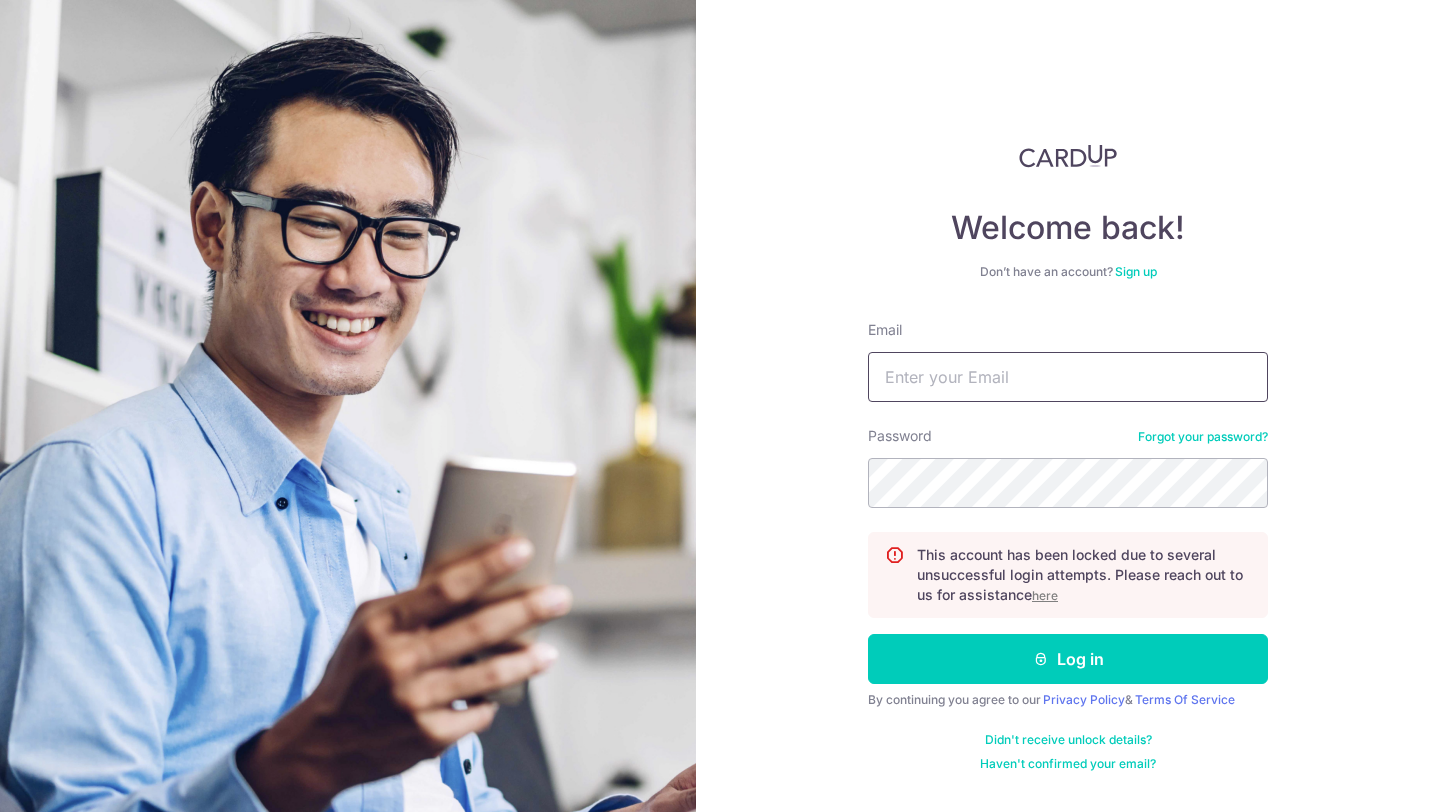 click on "Email" at bounding box center (1068, 377) 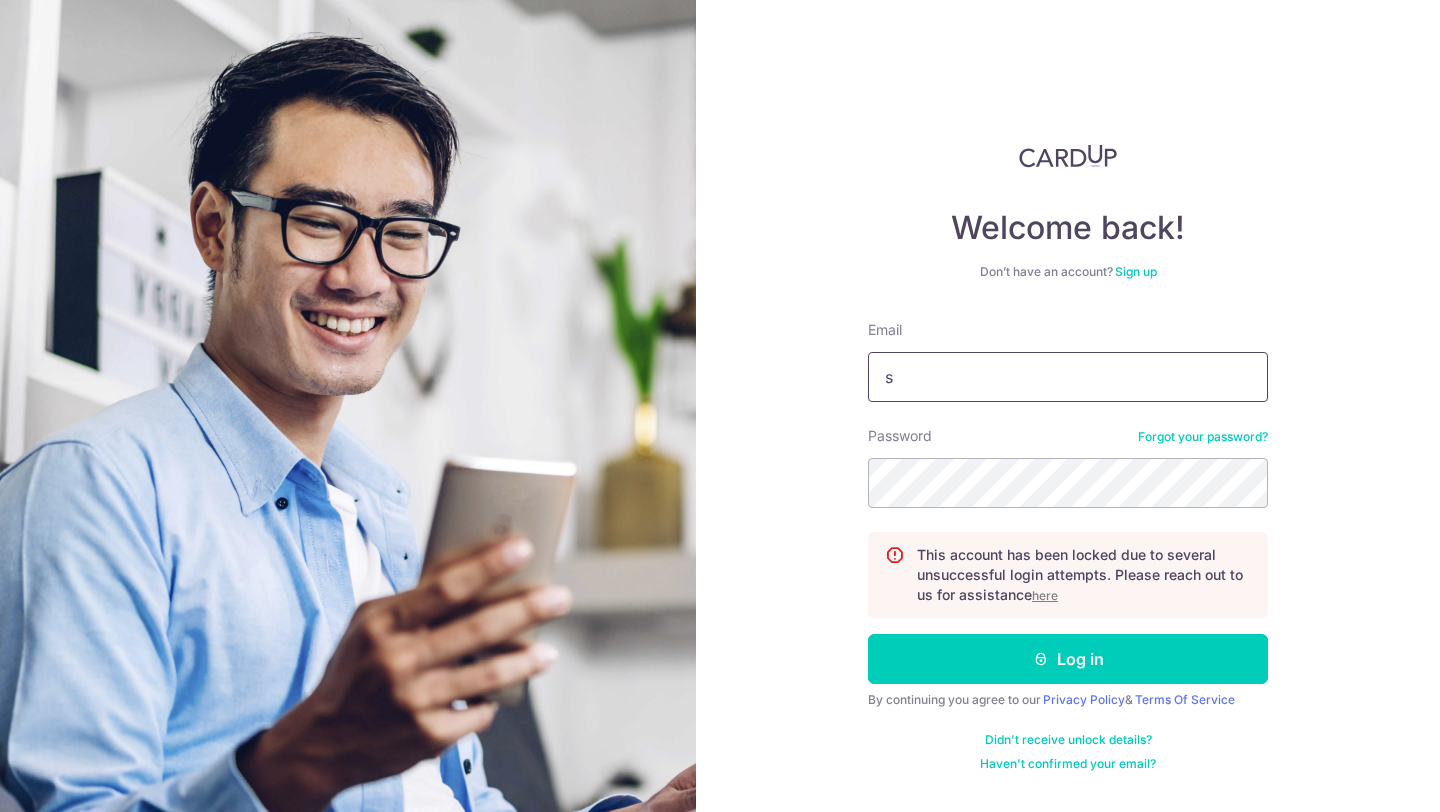 type on "s" 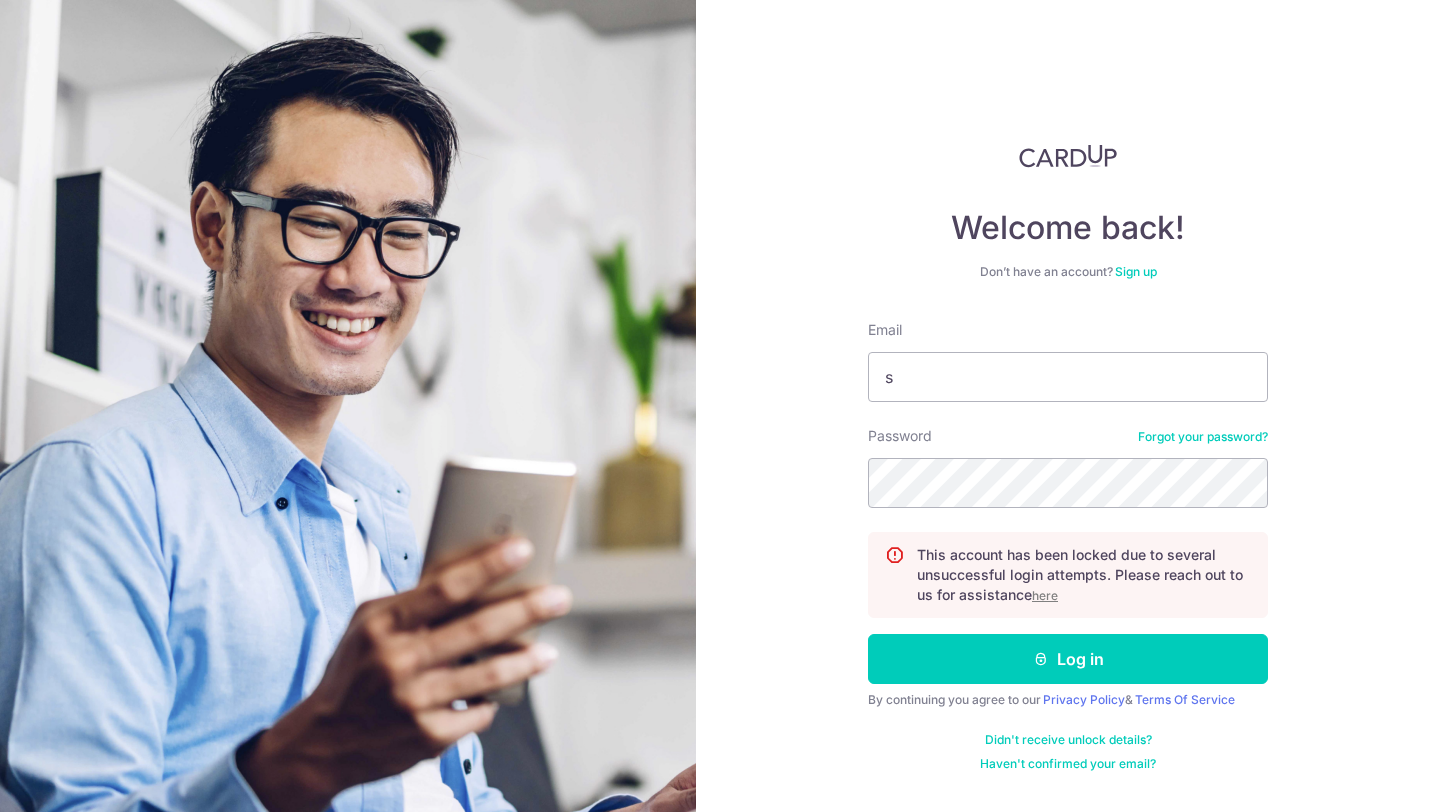 click on "here" at bounding box center [1045, 595] 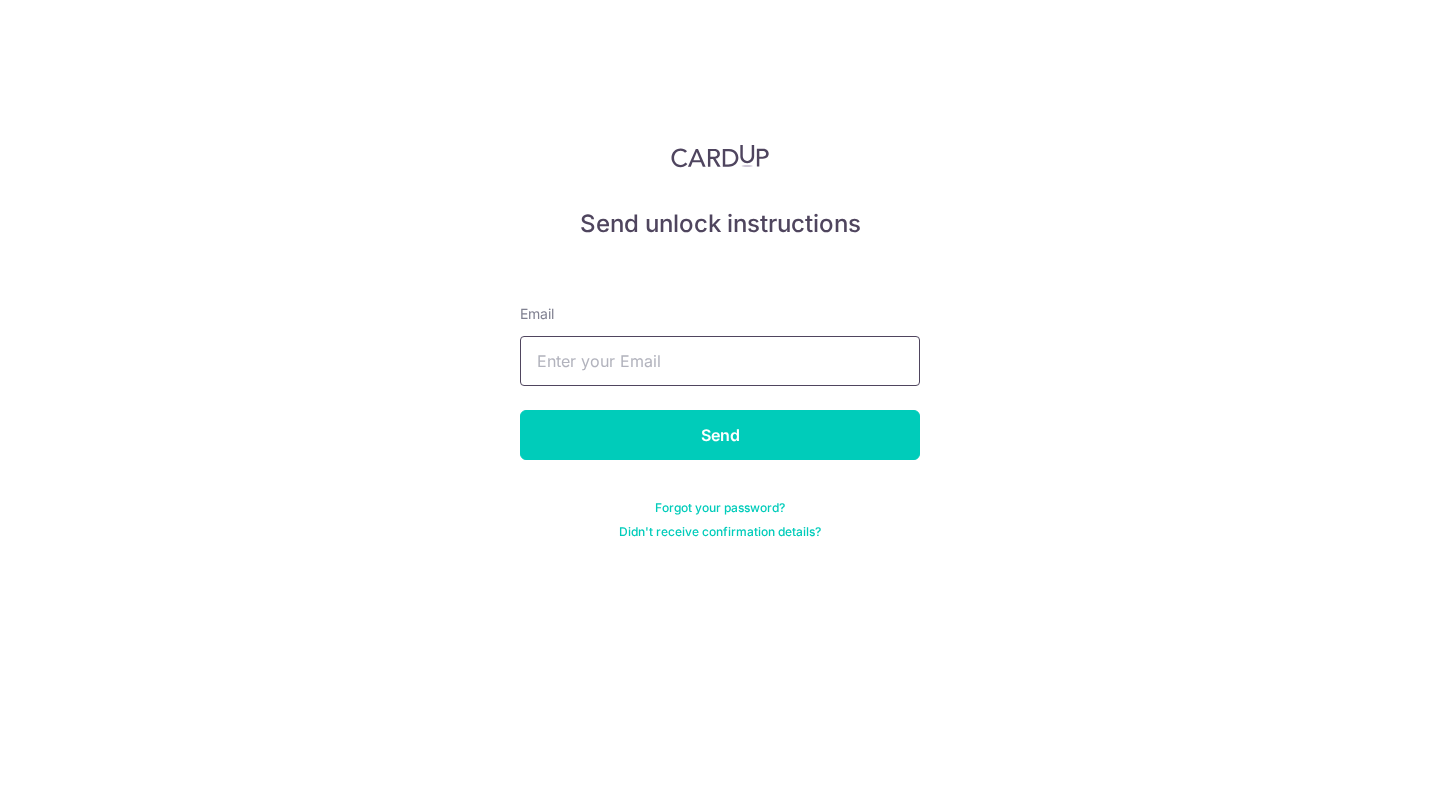 click at bounding box center (720, 361) 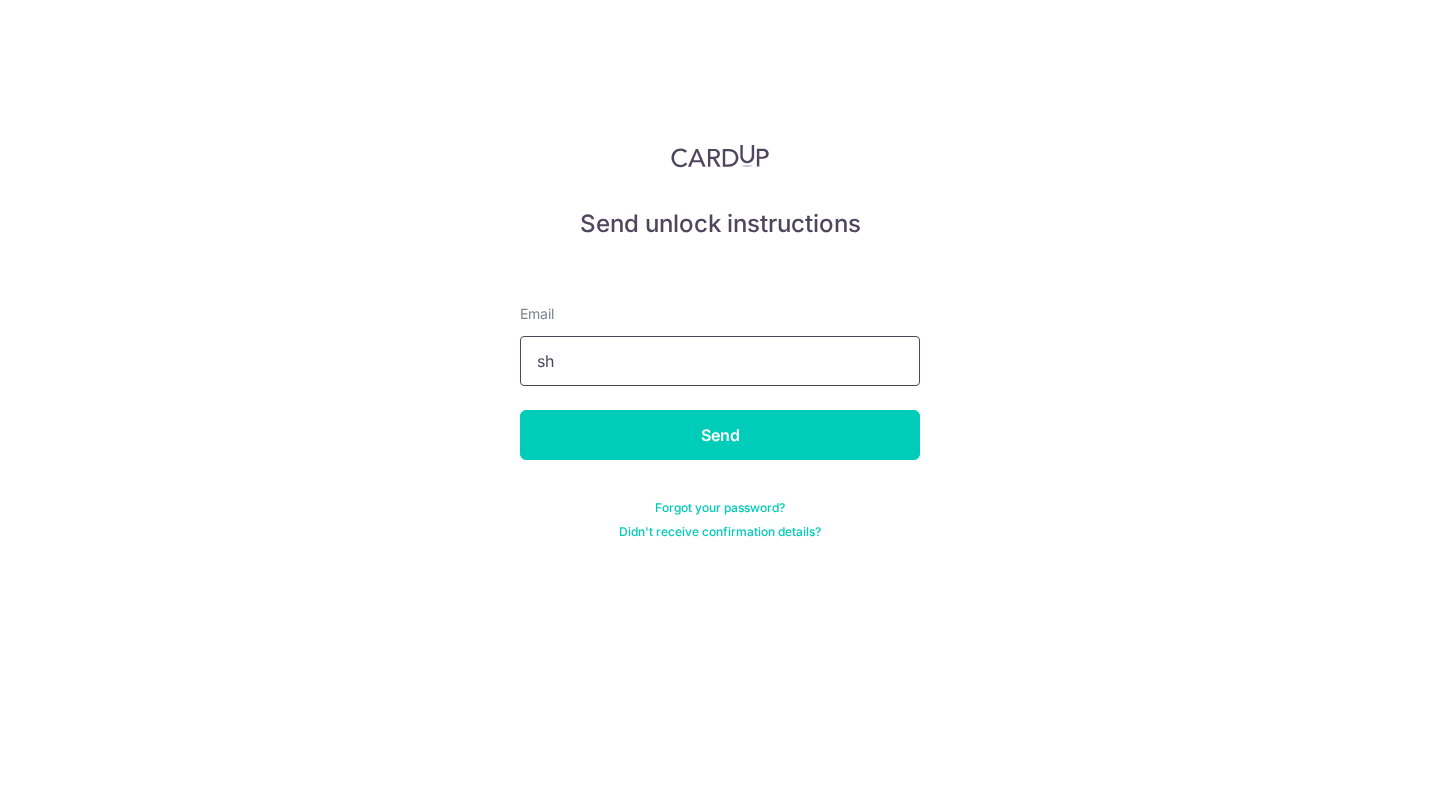type on "shrim.girish@gmail.com" 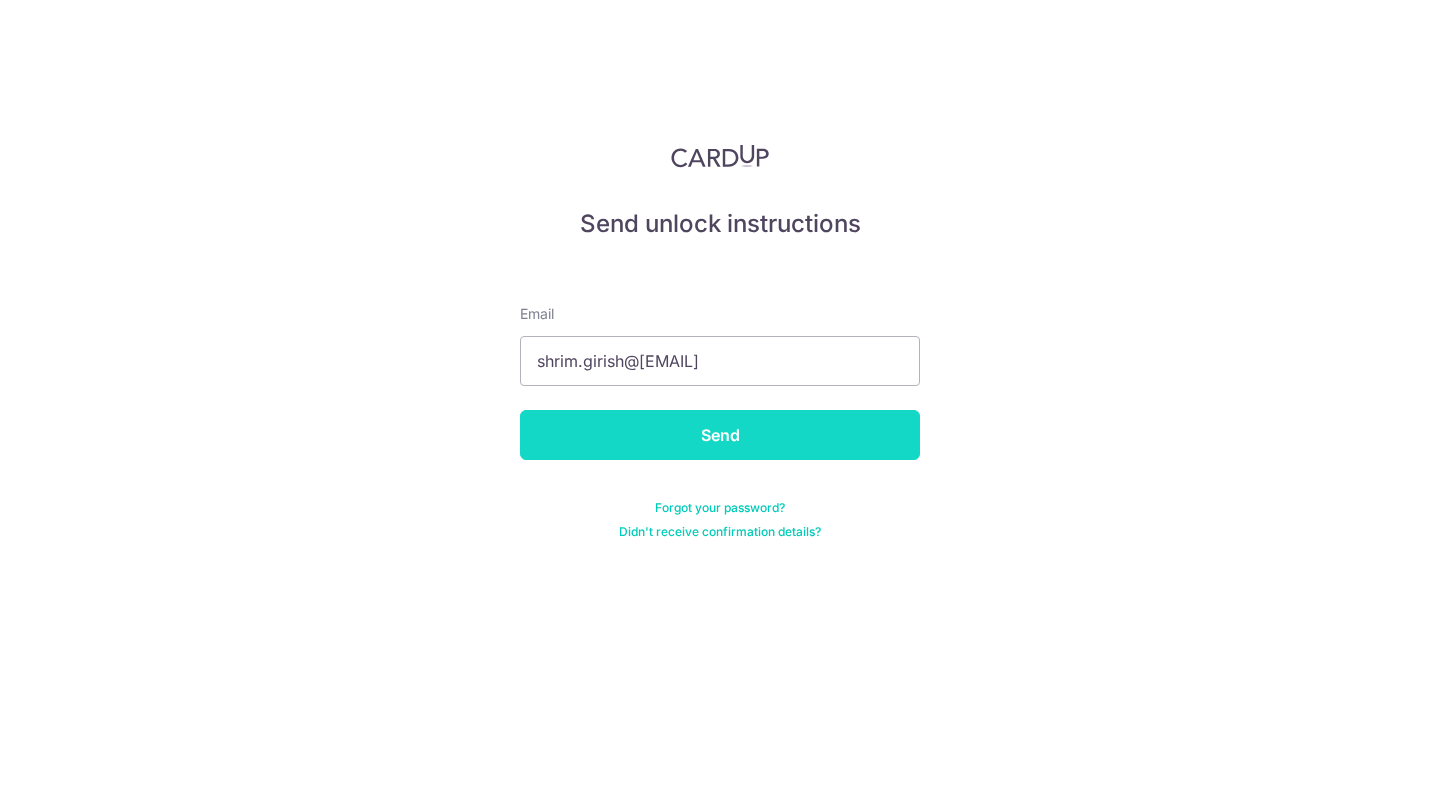 click on "Send" at bounding box center [720, 435] 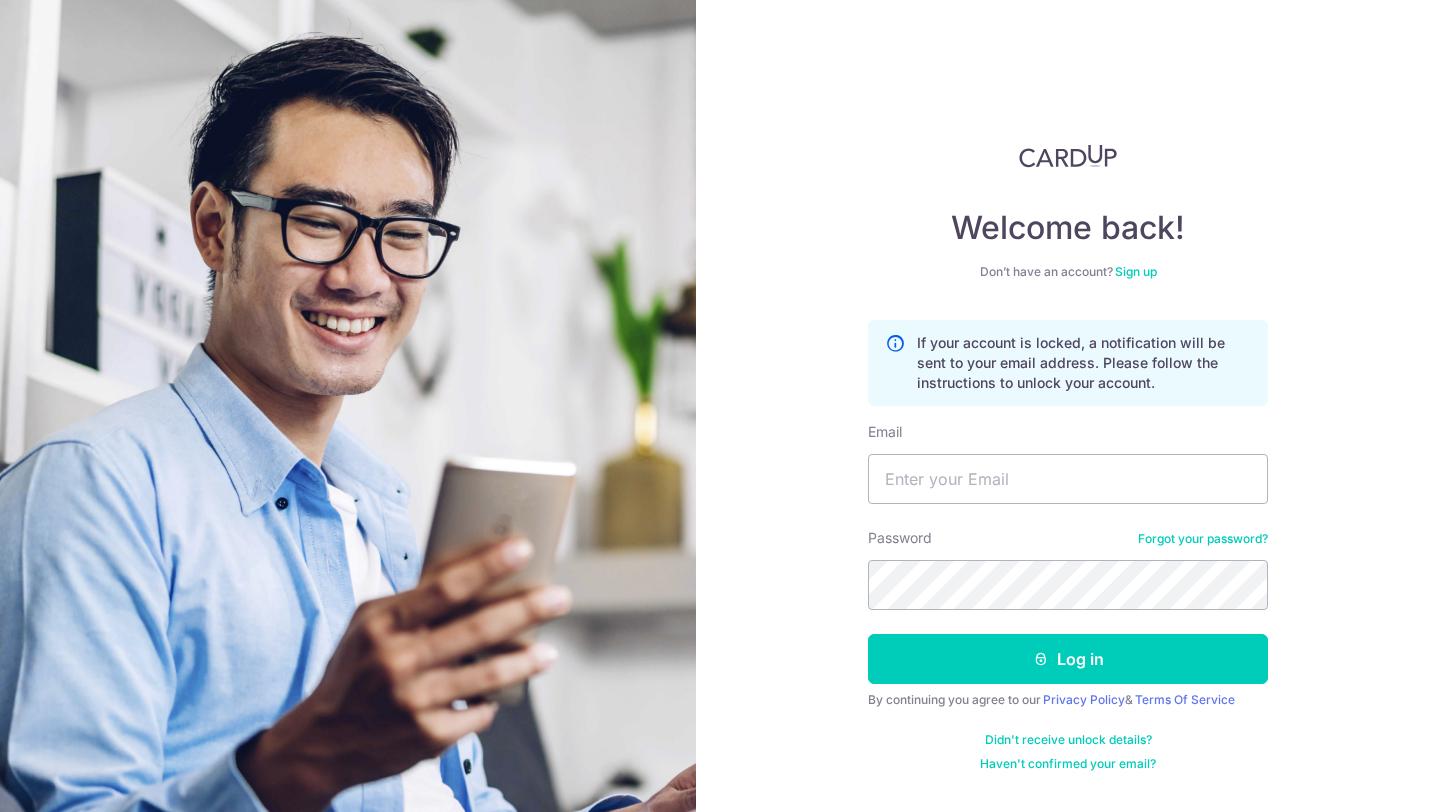 scroll, scrollTop: 0, scrollLeft: 0, axis: both 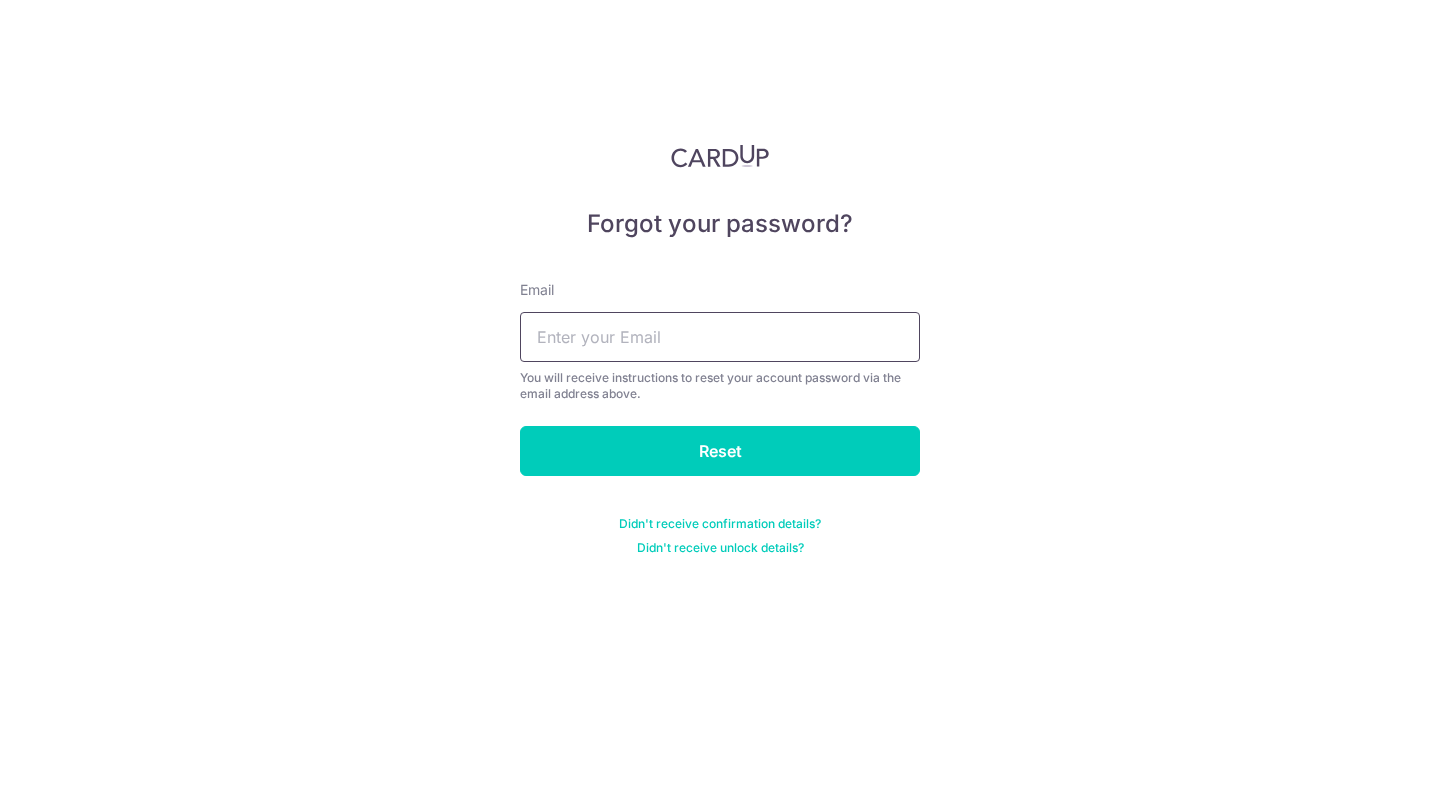click at bounding box center [720, 337] 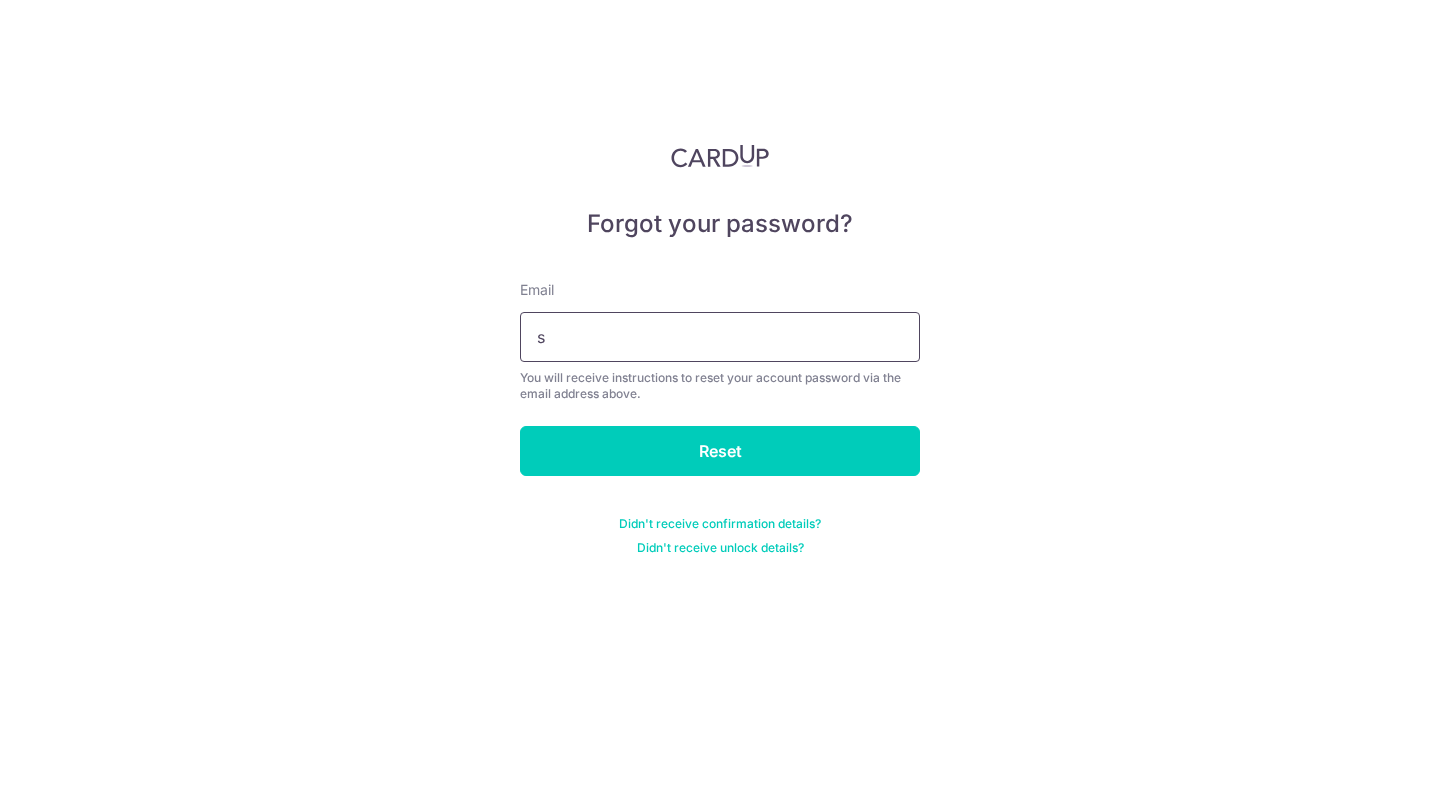 type on "shrim.girish@example.com" 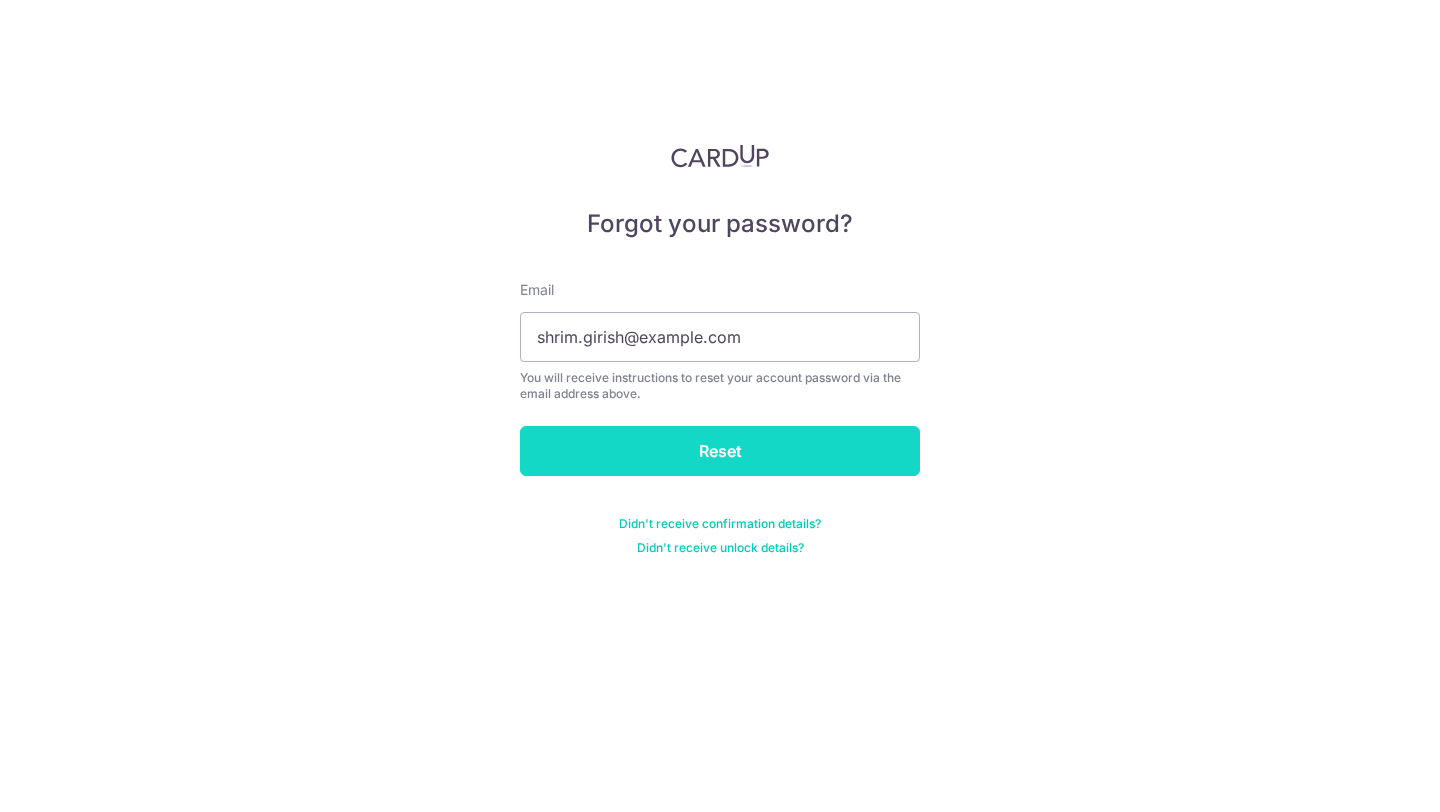 click on "Reset" at bounding box center (720, 451) 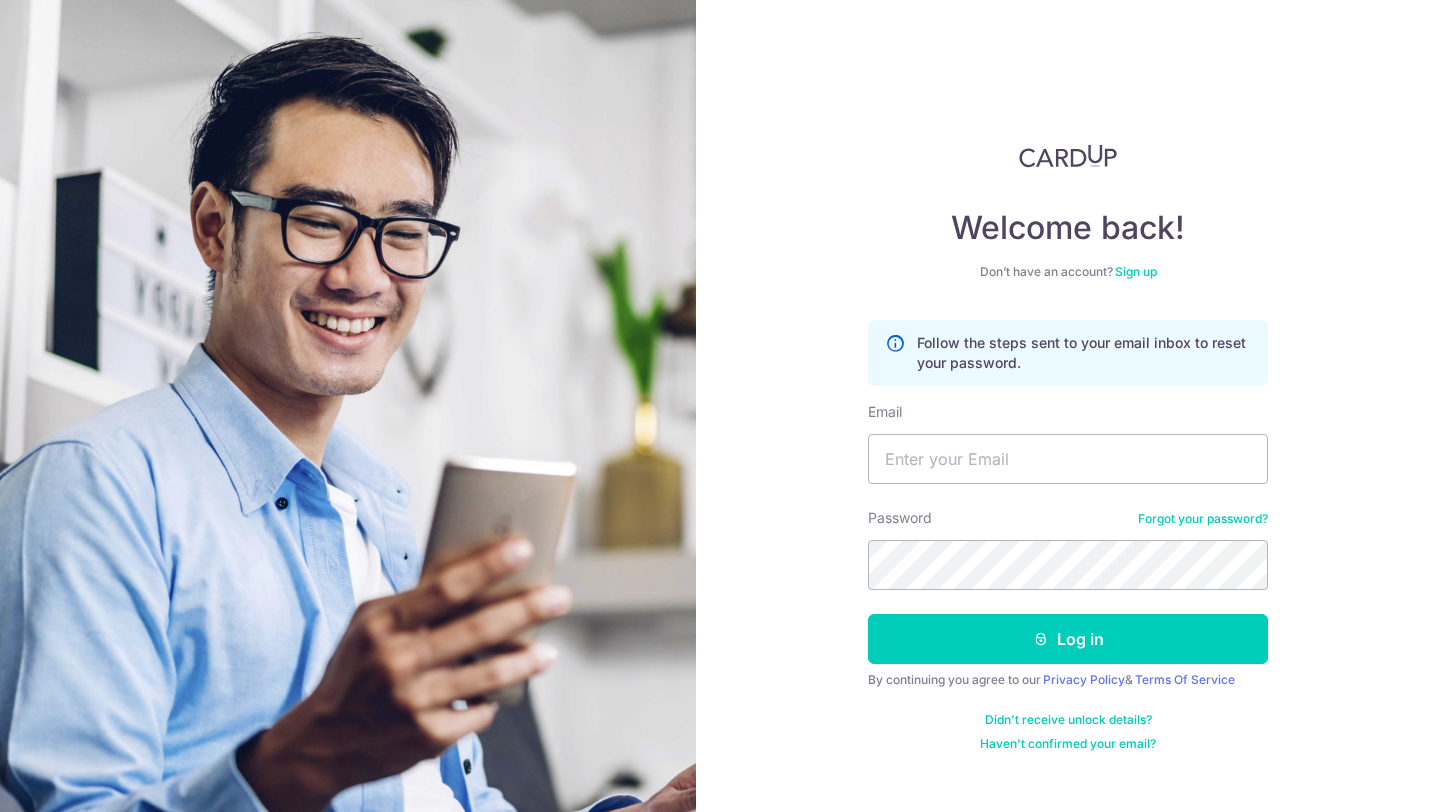 scroll, scrollTop: 0, scrollLeft: 0, axis: both 